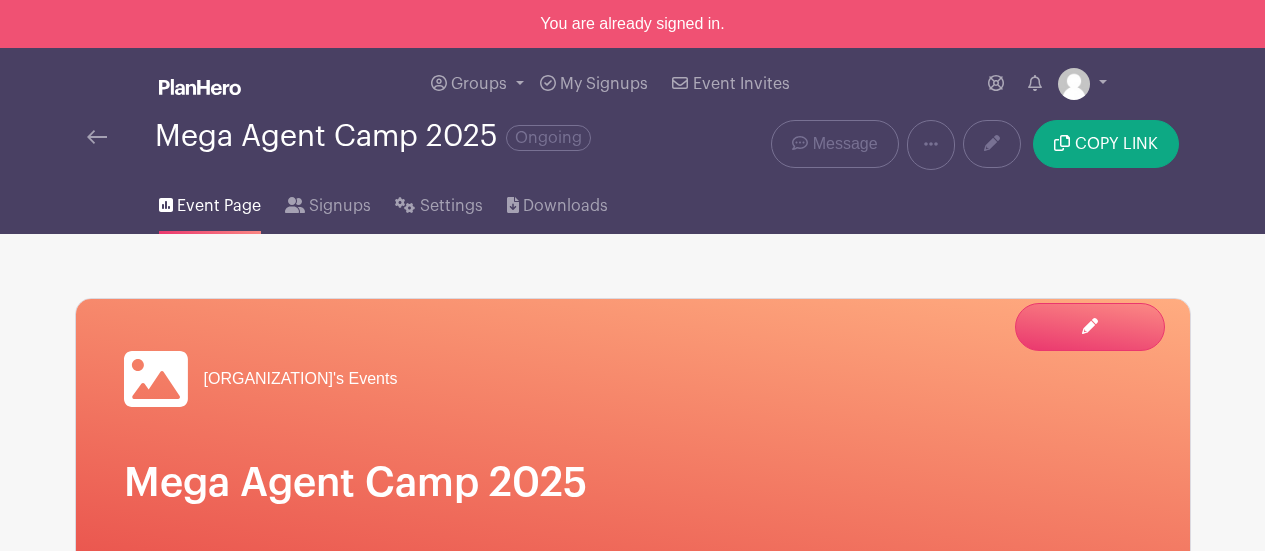 scroll, scrollTop: 0, scrollLeft: 0, axis: both 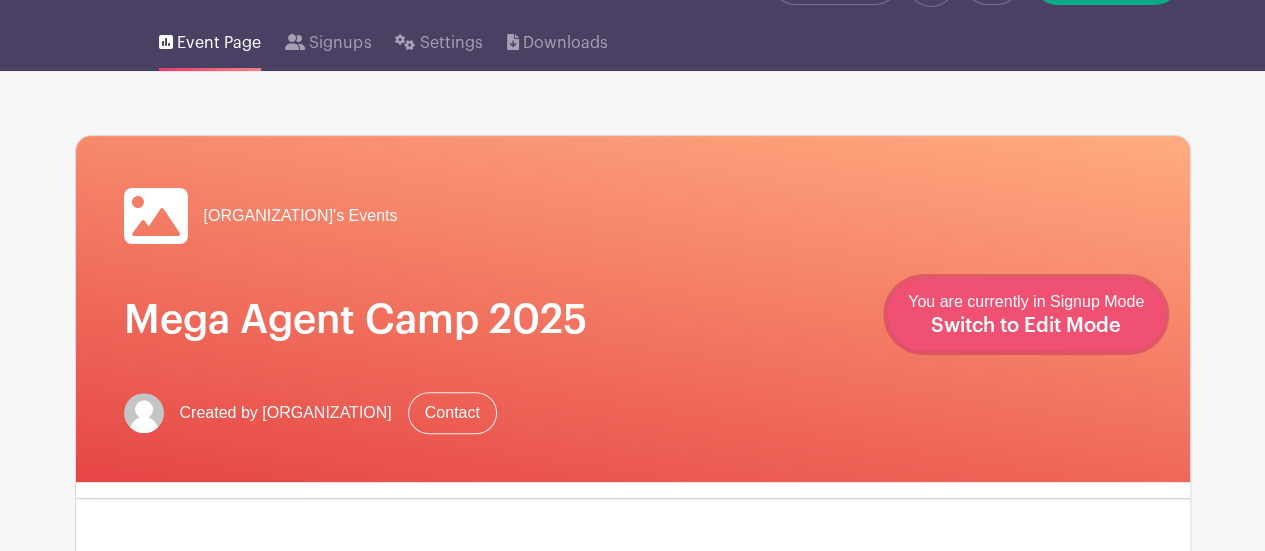 click on "Switch to Edit Mode" at bounding box center [1026, 326] 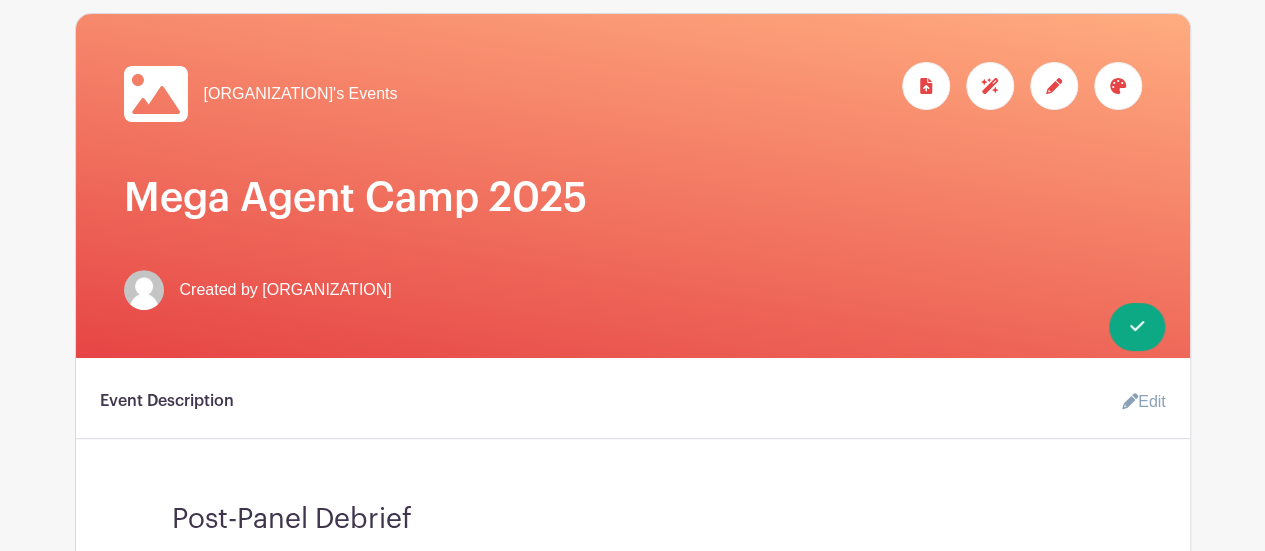 scroll, scrollTop: 245, scrollLeft: 0, axis: vertical 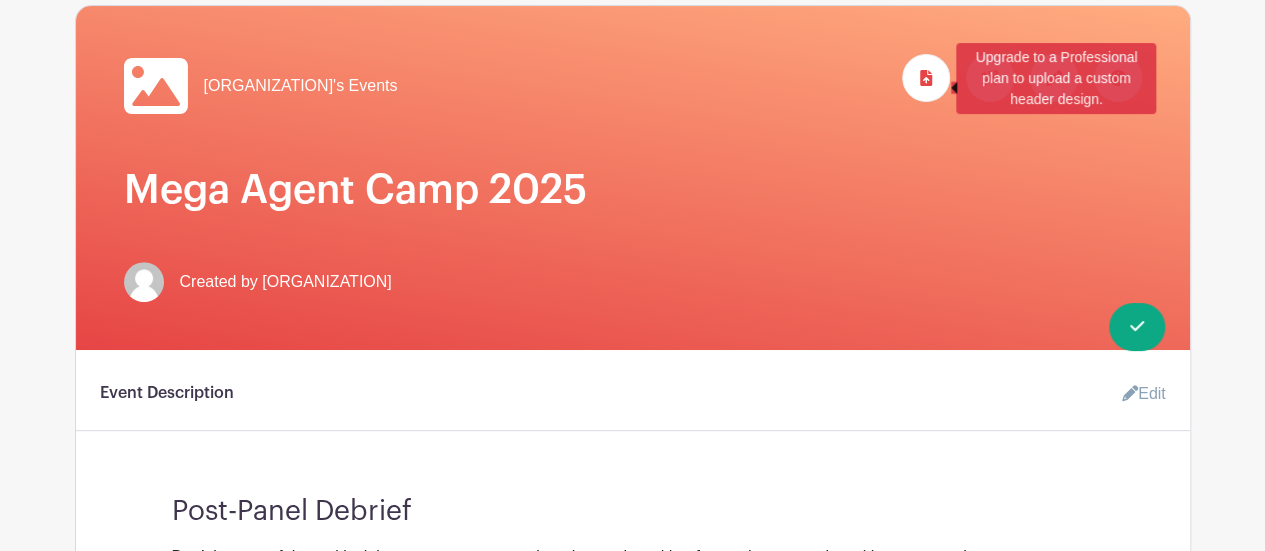 click at bounding box center (926, 78) 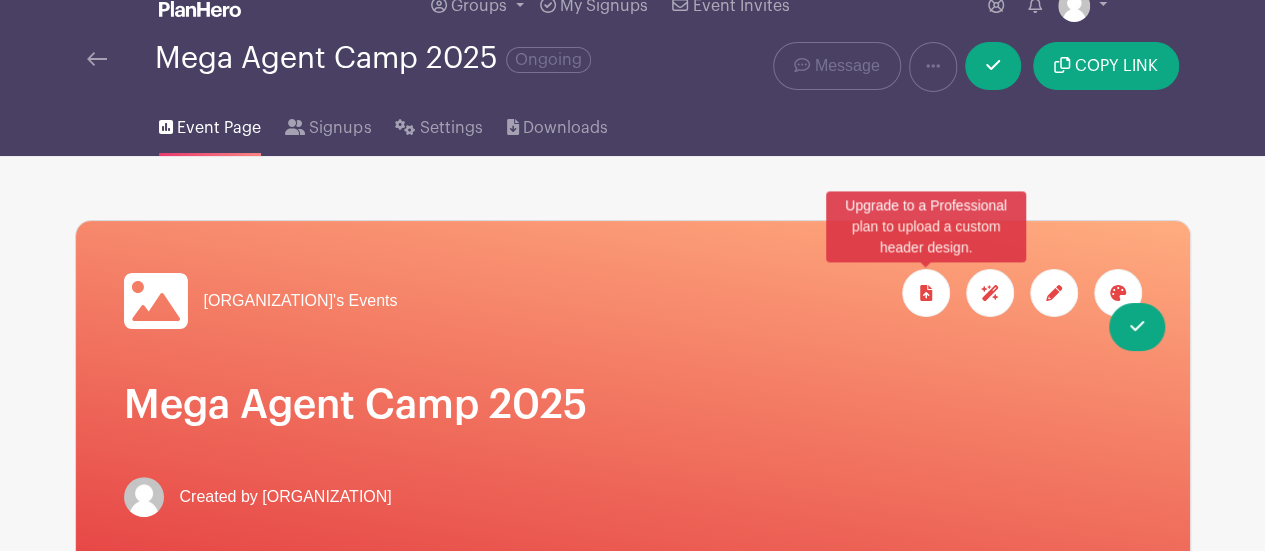 scroll, scrollTop: 0, scrollLeft: 0, axis: both 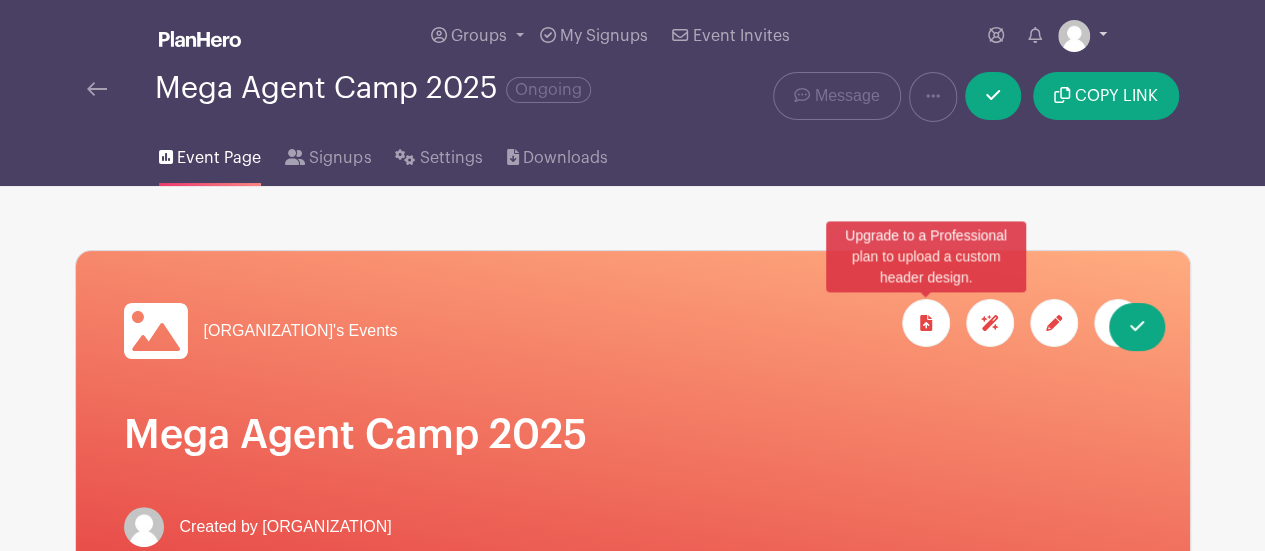 click at bounding box center (1082, 36) 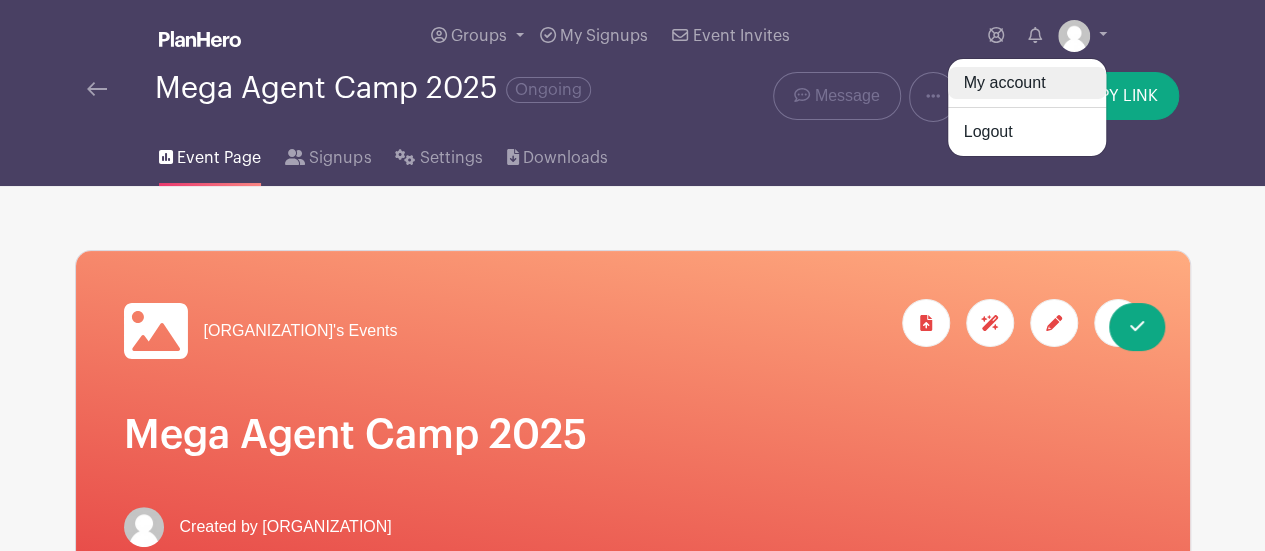 click on "My account" at bounding box center [1027, 83] 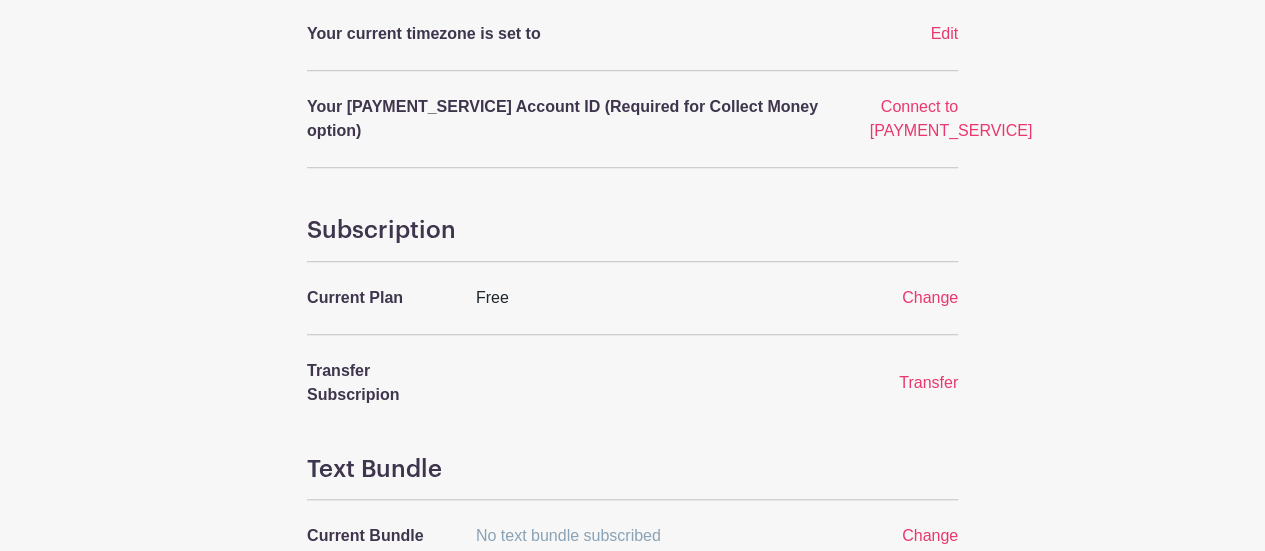 scroll, scrollTop: 719, scrollLeft: 0, axis: vertical 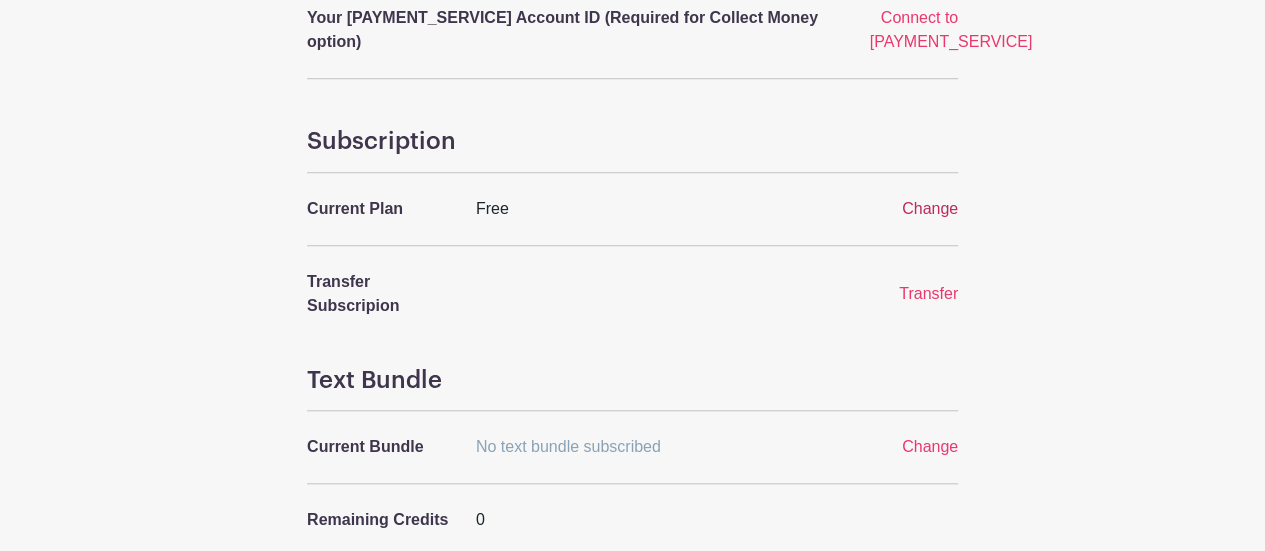 click on "Change" at bounding box center [930, 208] 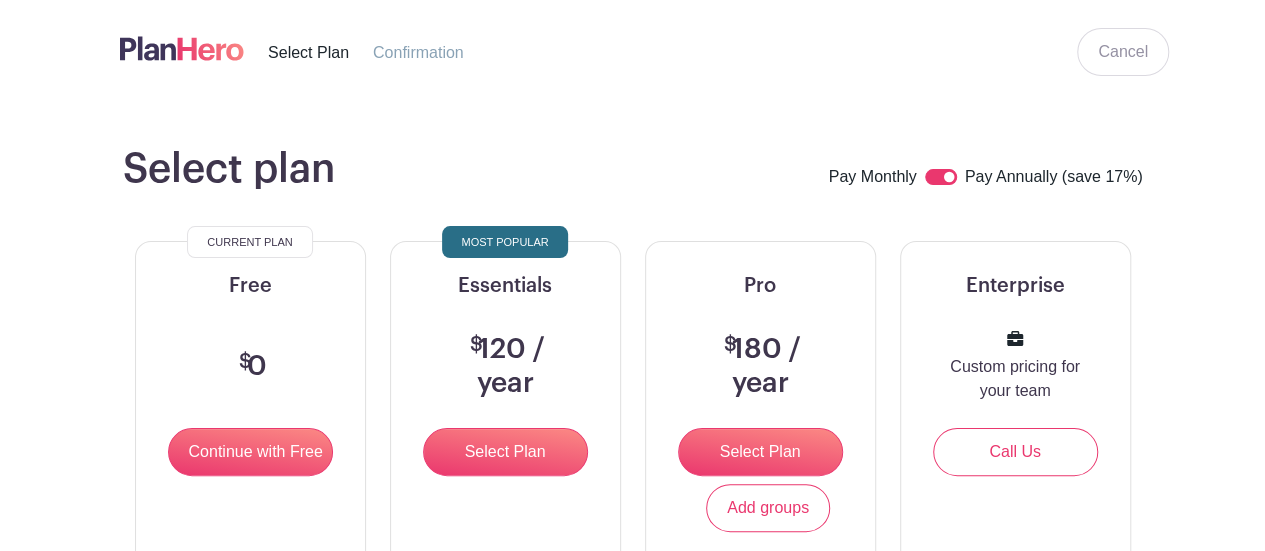 scroll, scrollTop: 47, scrollLeft: 0, axis: vertical 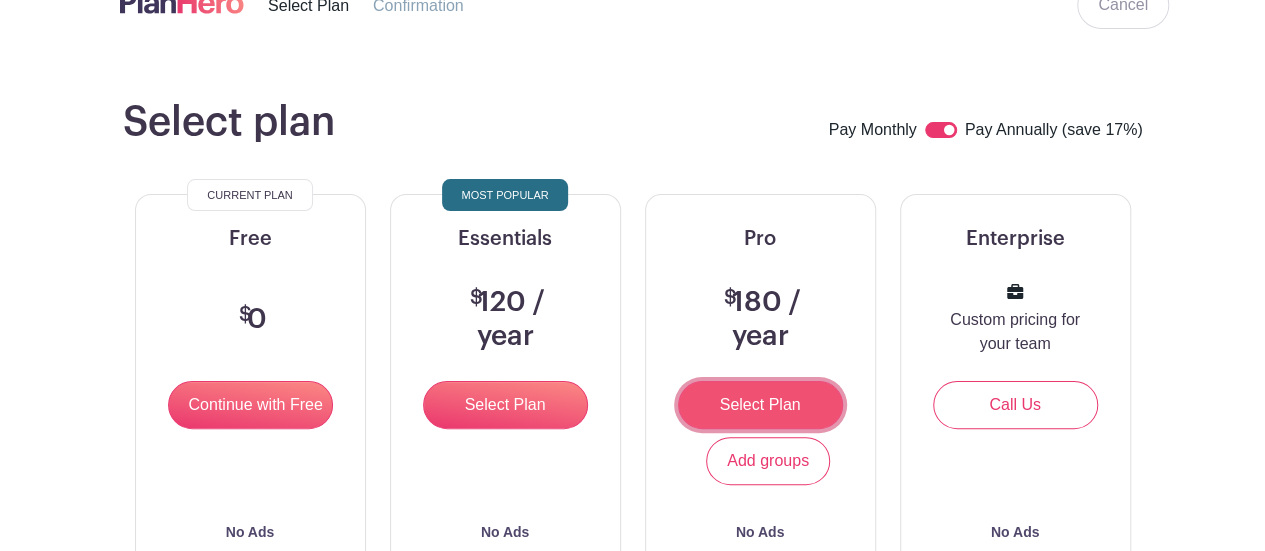 click on "Select Plan" at bounding box center (250, 405) 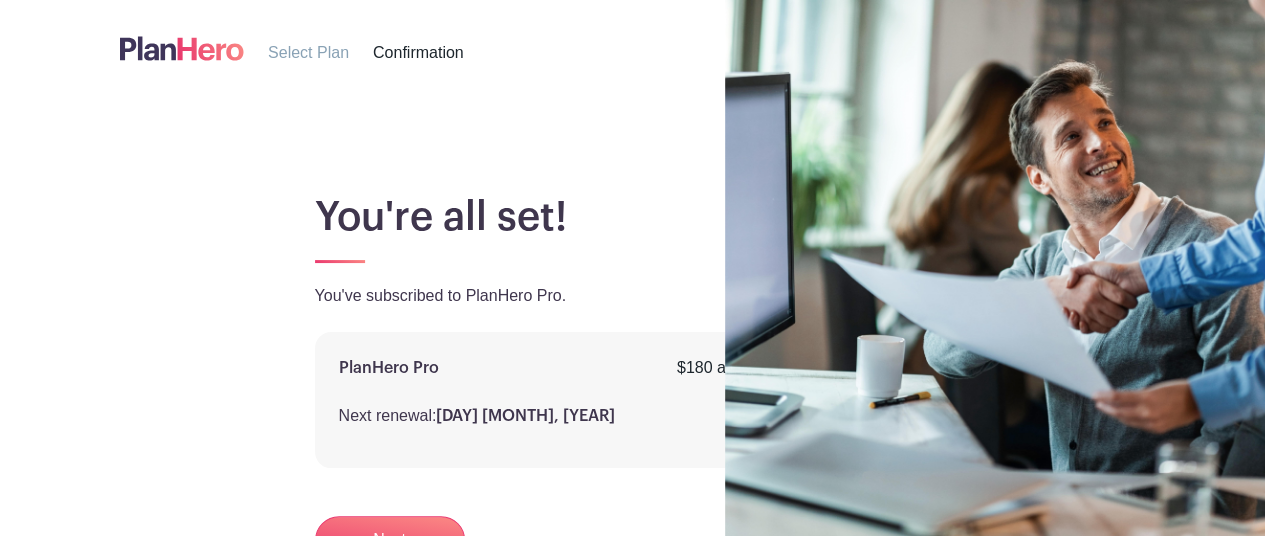 scroll, scrollTop: 141, scrollLeft: 0, axis: vertical 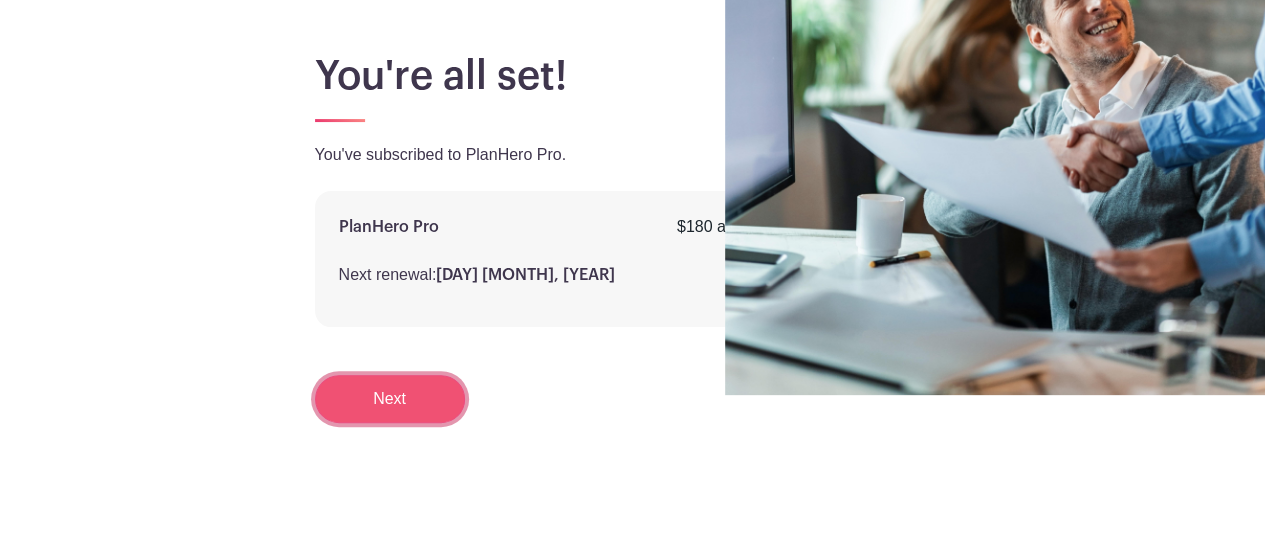 click on "Next" at bounding box center [390, 399] 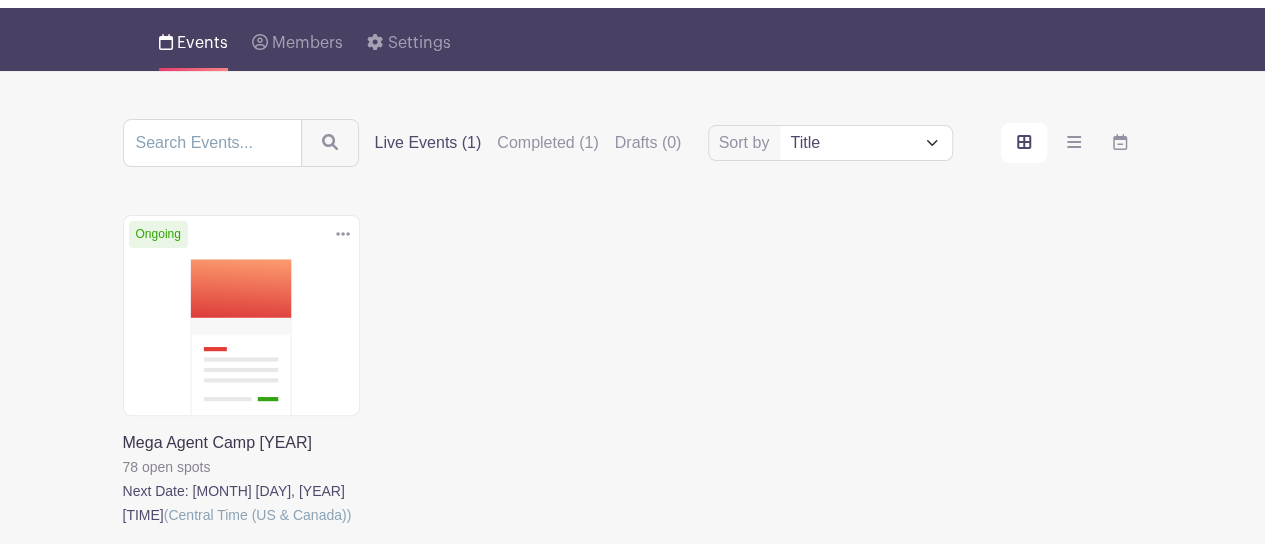 scroll, scrollTop: 0, scrollLeft: 0, axis: both 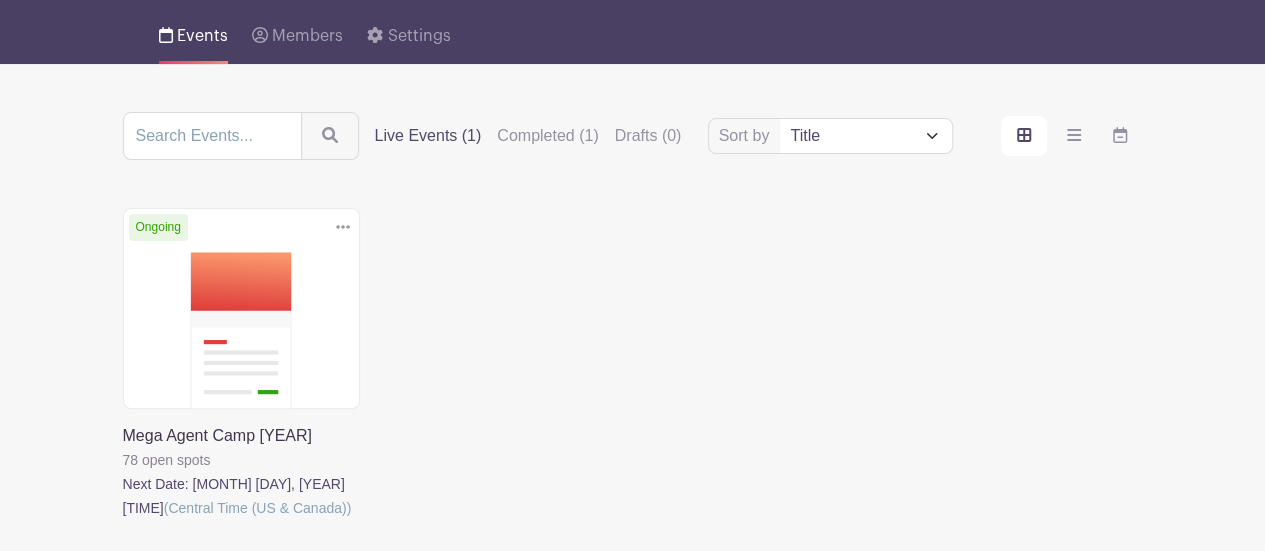 click at bounding box center (123, 520) 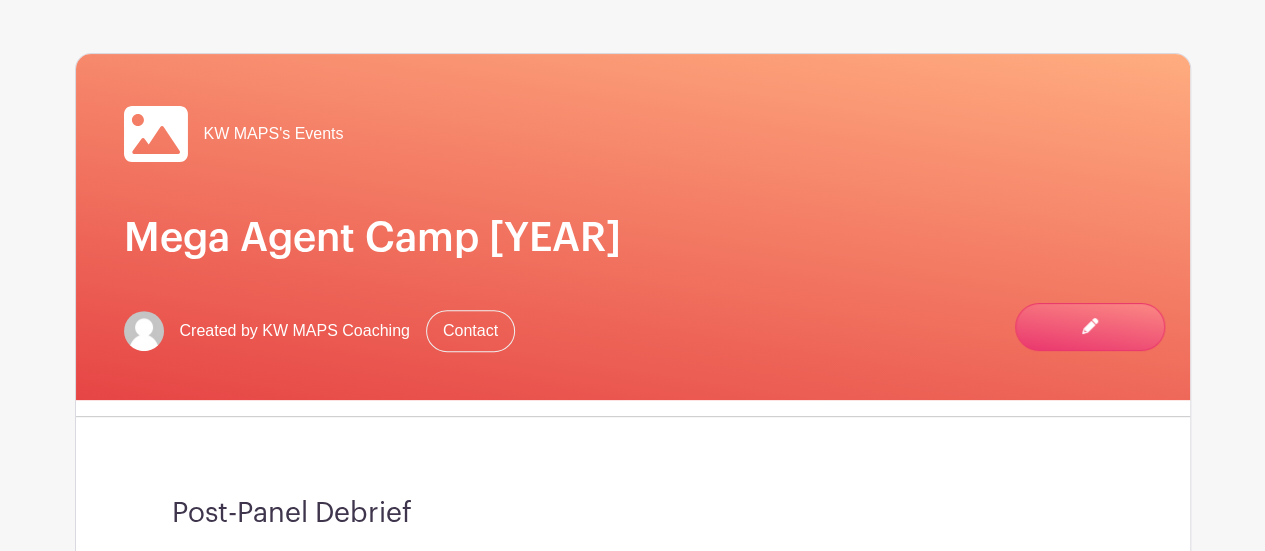 scroll, scrollTop: 203, scrollLeft: 0, axis: vertical 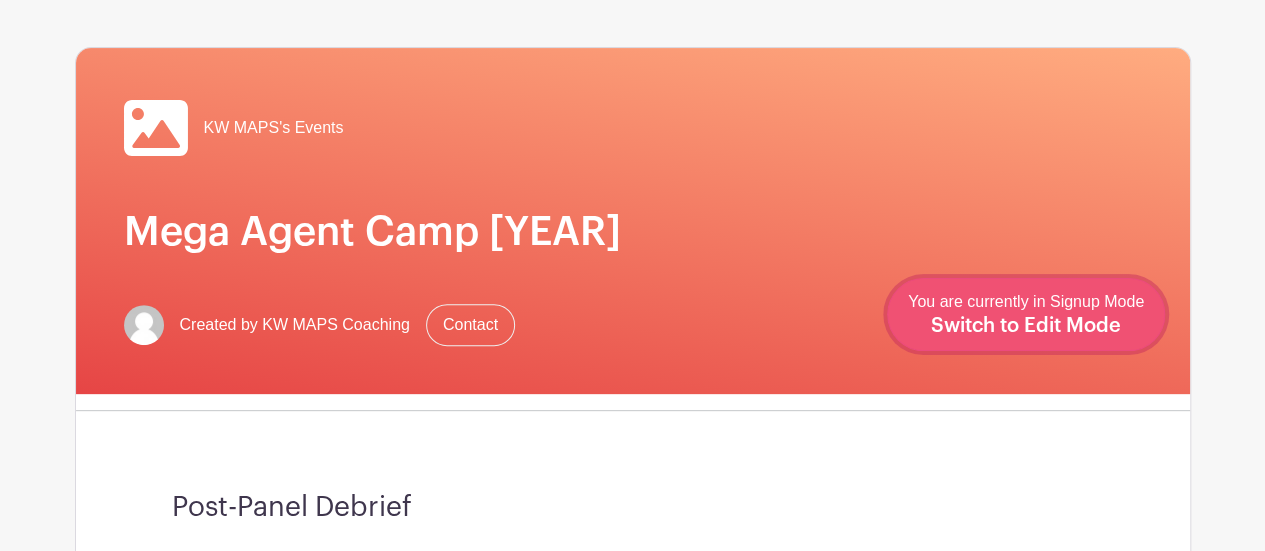 click on "You are currently in Signup Mode
Switch to Edit Mode" at bounding box center [1026, 314] 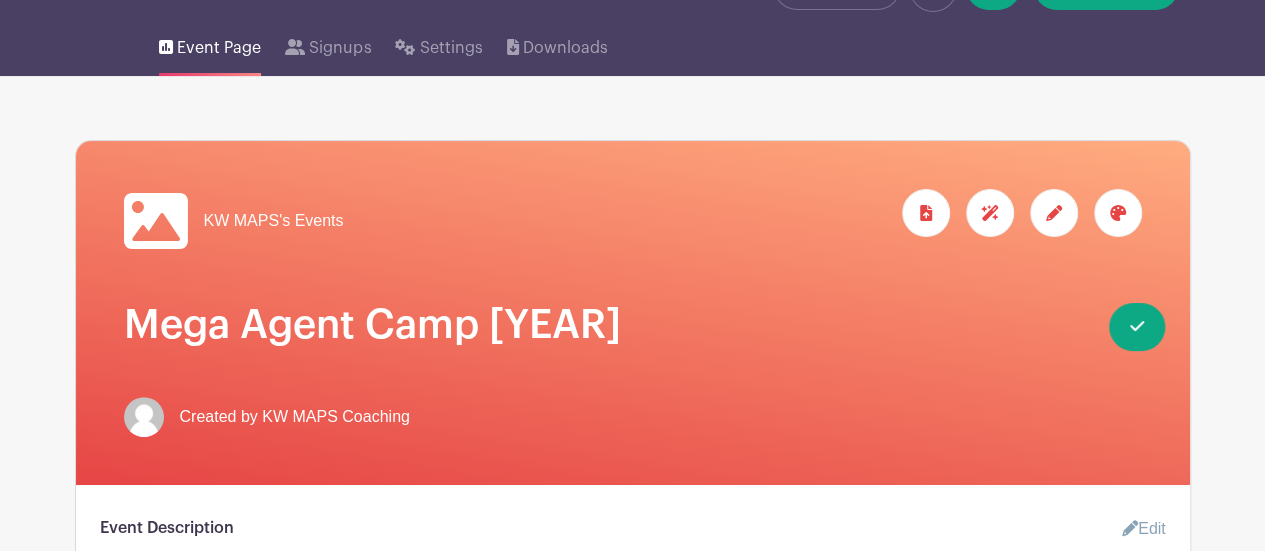 scroll, scrollTop: 98, scrollLeft: 0, axis: vertical 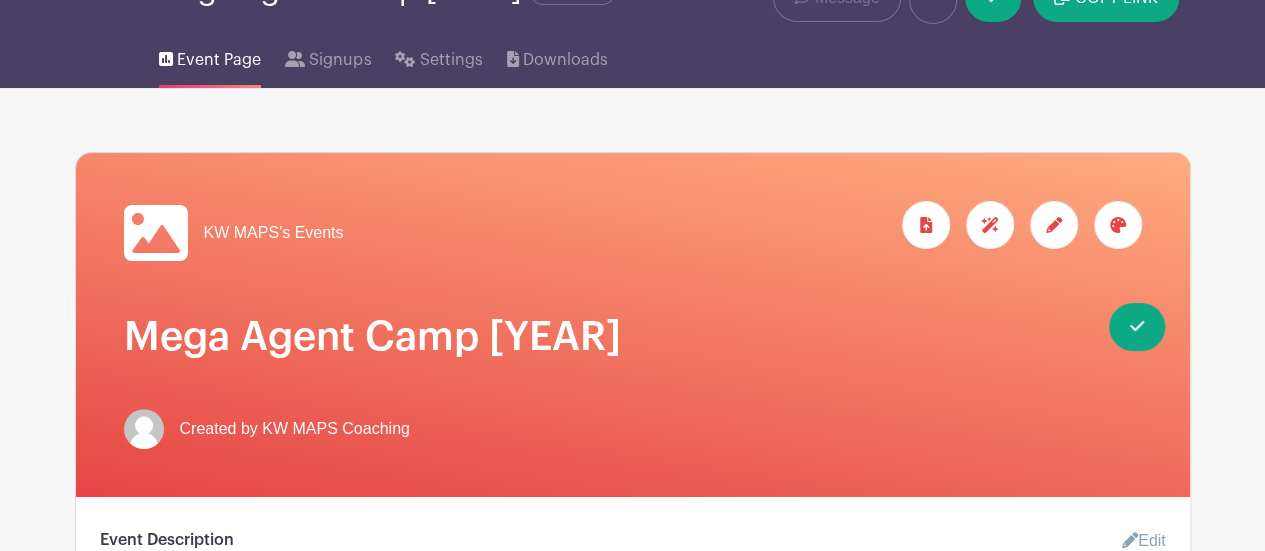 click at bounding box center (1054, 225) 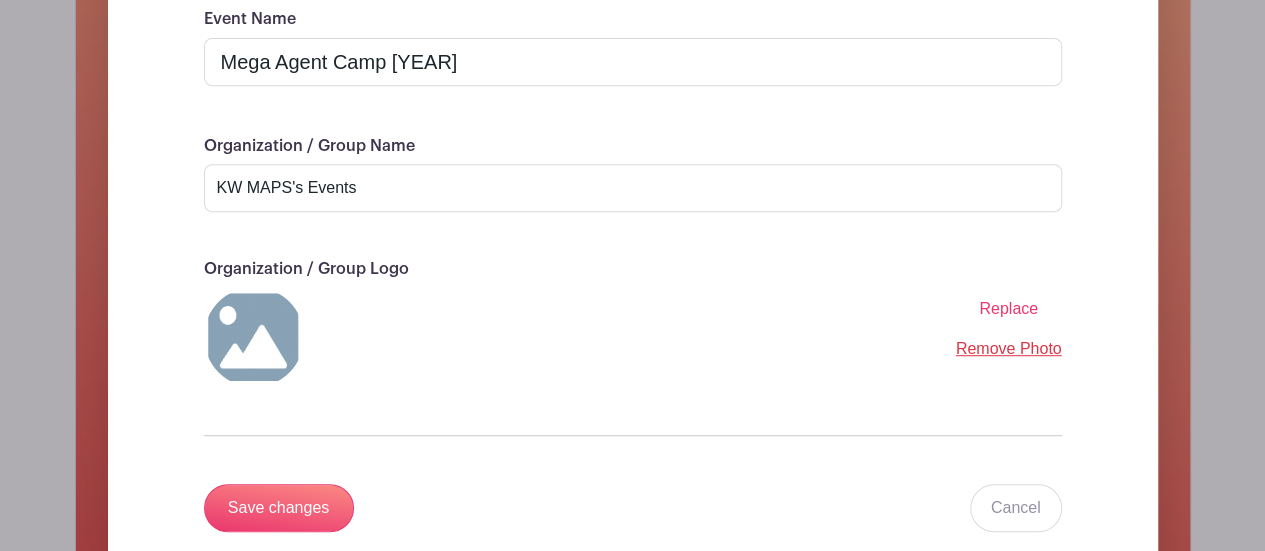 scroll, scrollTop: 0, scrollLeft: 0, axis: both 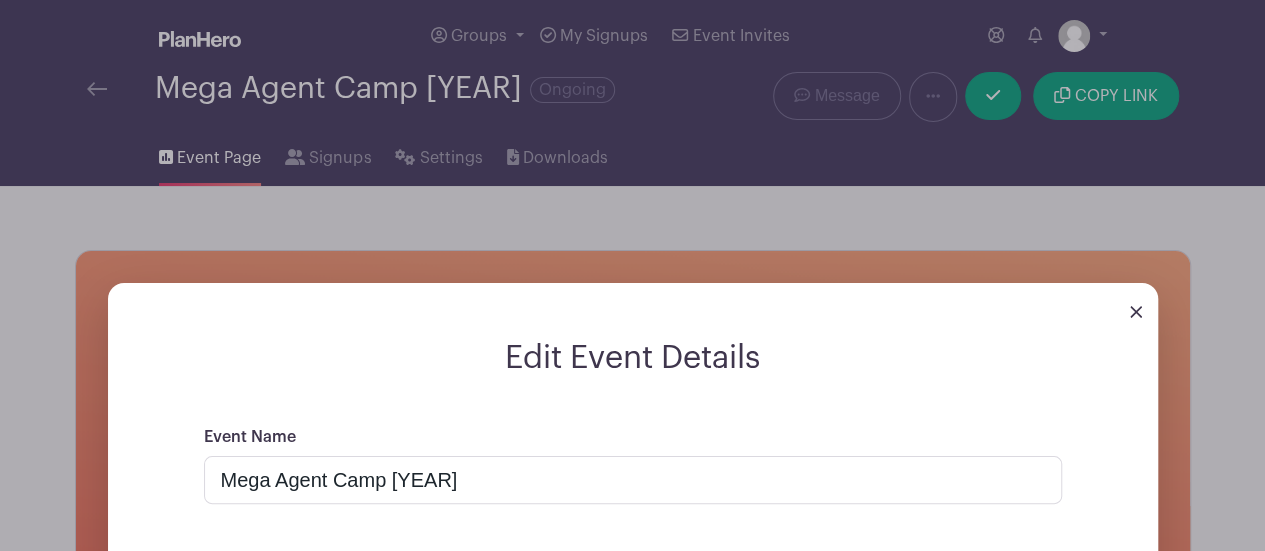 click at bounding box center [1136, 312] 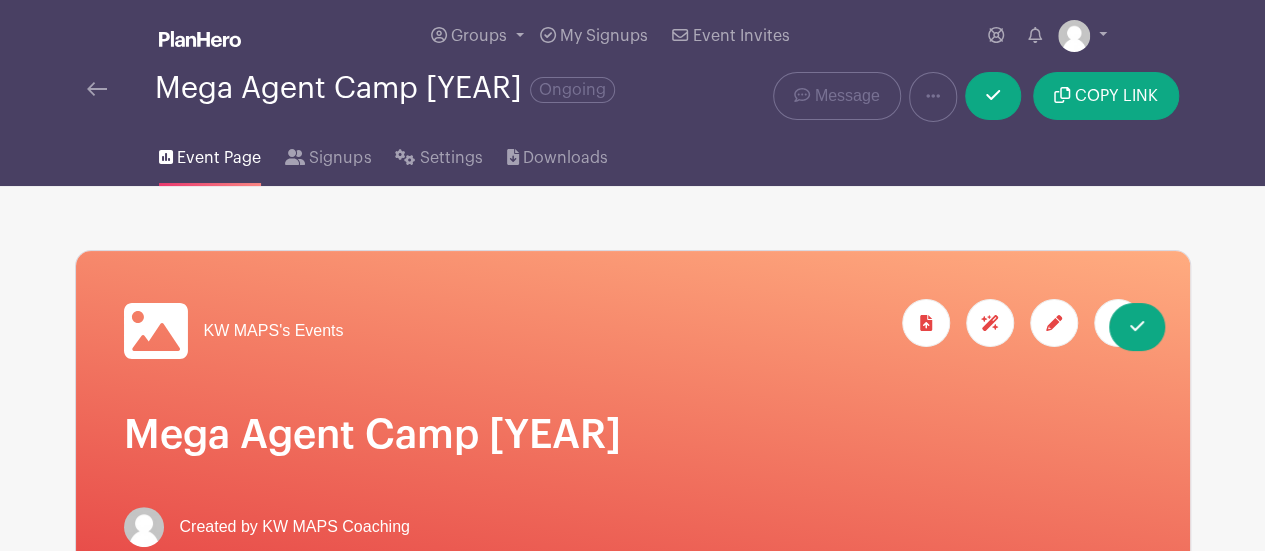 scroll, scrollTop: 210, scrollLeft: 0, axis: vertical 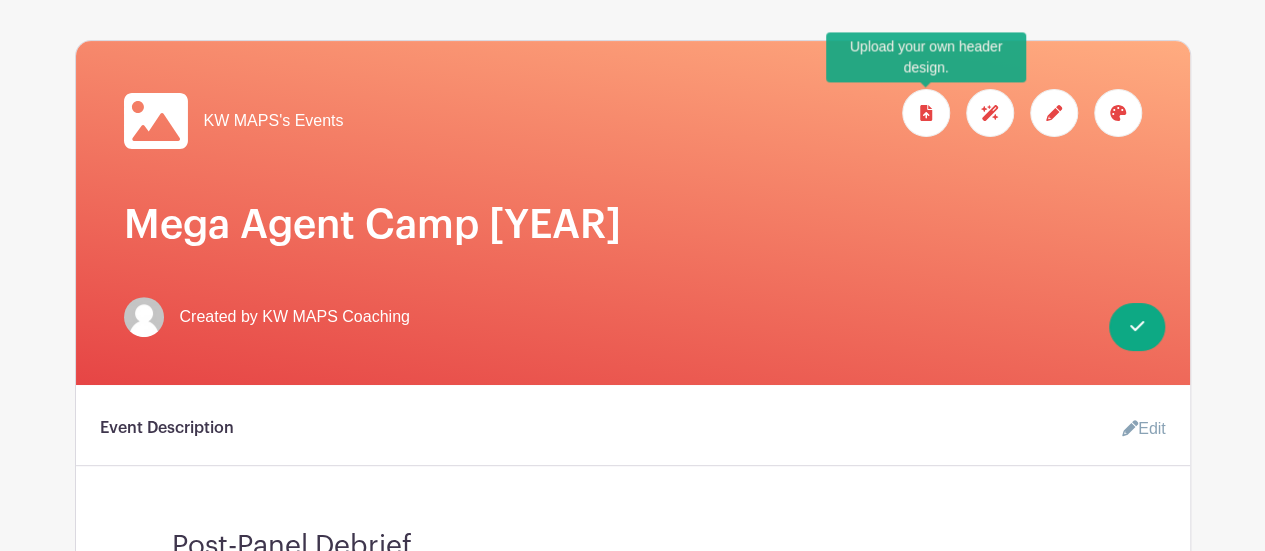 click at bounding box center (926, 113) 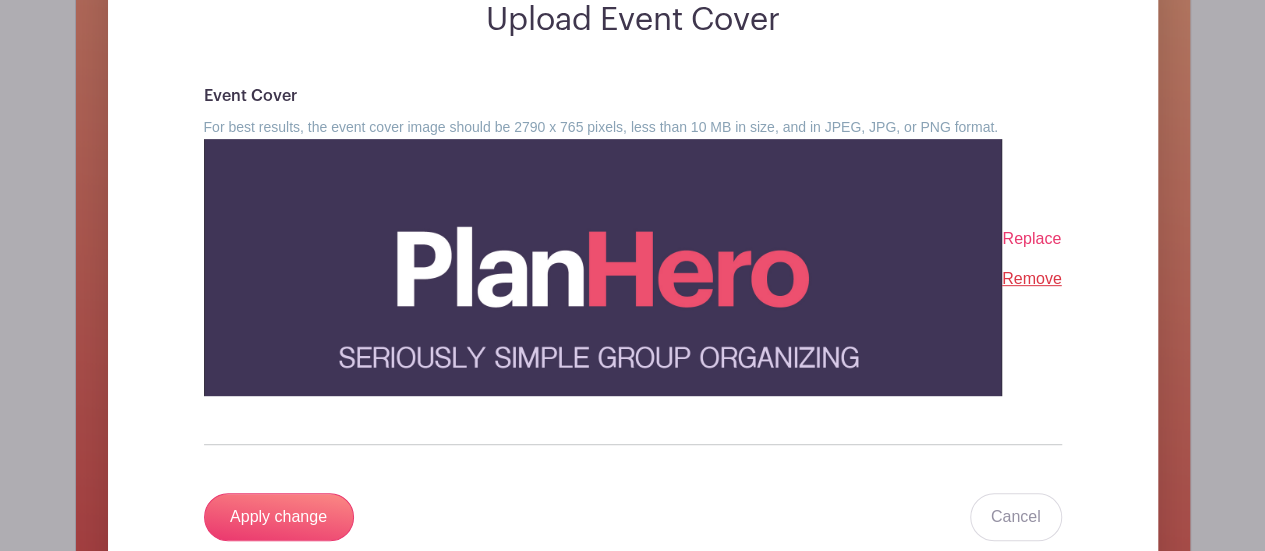 scroll, scrollTop: 334, scrollLeft: 0, axis: vertical 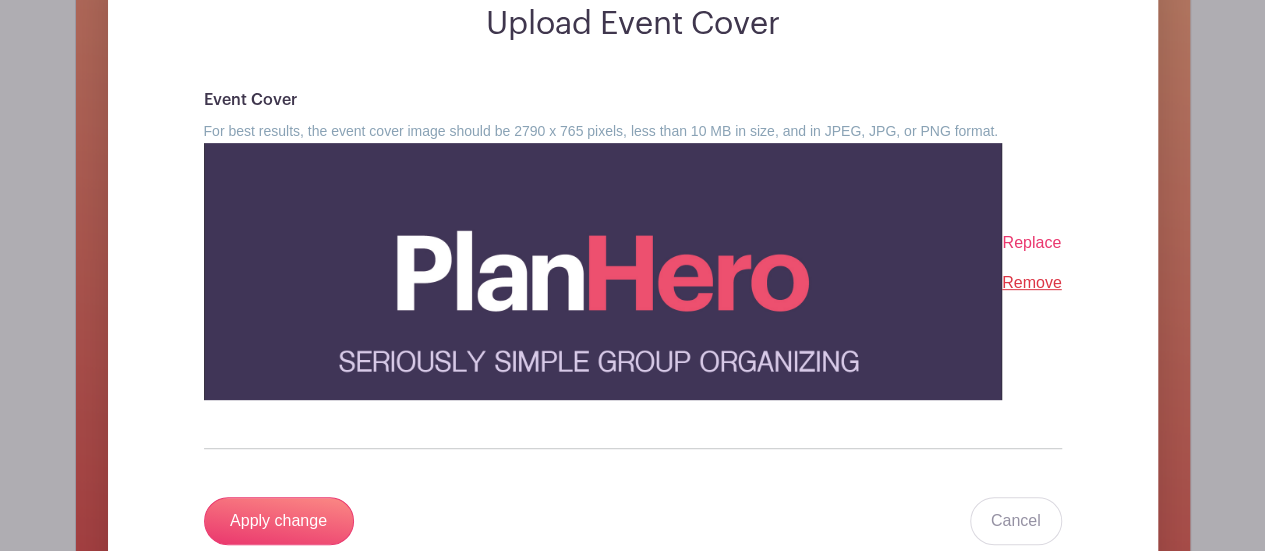 click on "Upload Event Cover
Event Cover
For best results, the event cover image should be 2790 x 765 pixels, less than 10 MB in size, and in JPEG, JPG, or PNG format.
Replace
Remove
Apply change
Cancel" at bounding box center [633, 287] 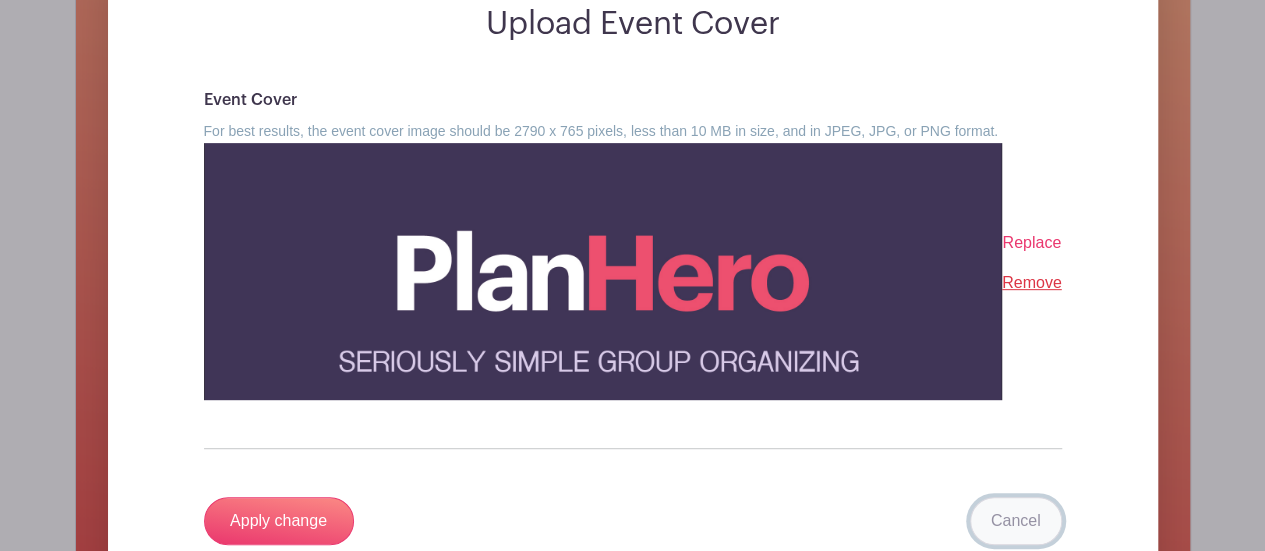 click on "Cancel" at bounding box center (1016, 521) 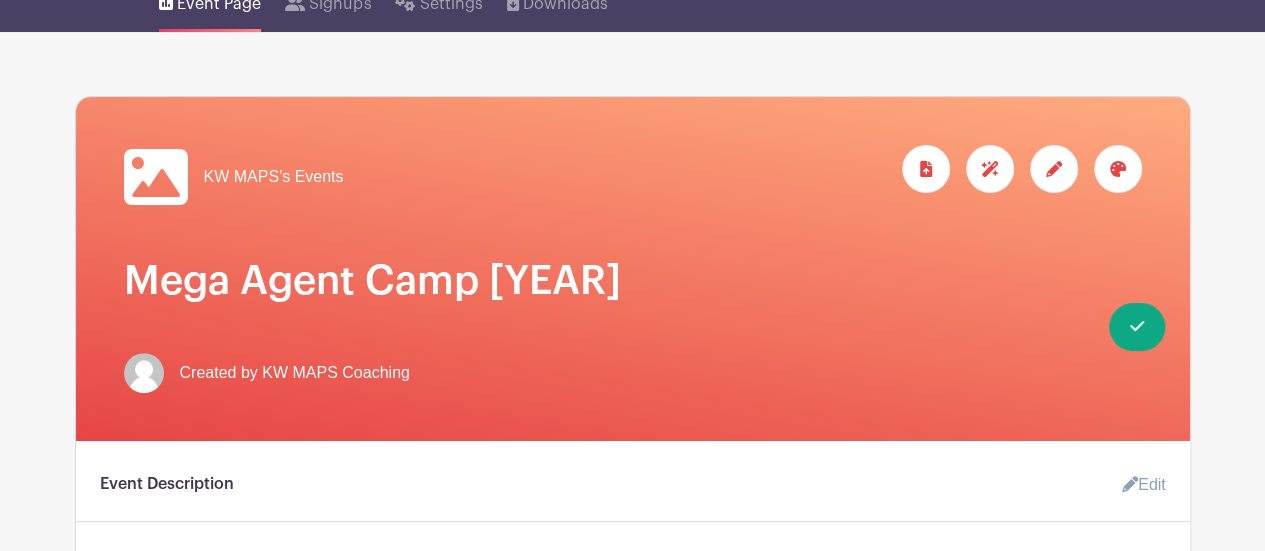 scroll, scrollTop: 152, scrollLeft: 0, axis: vertical 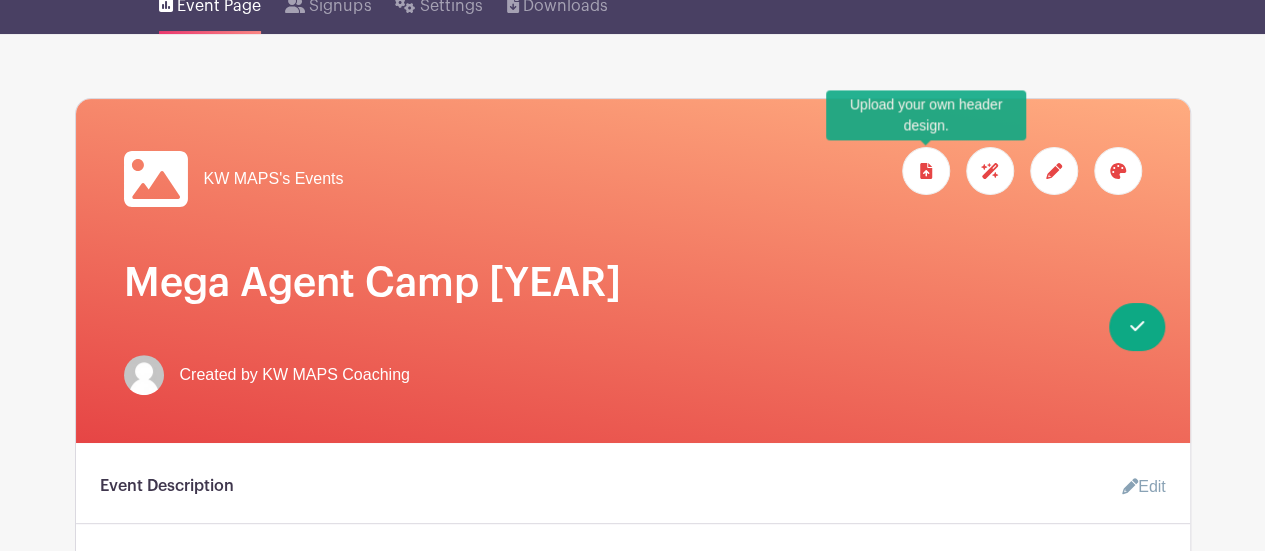 click at bounding box center [926, 171] 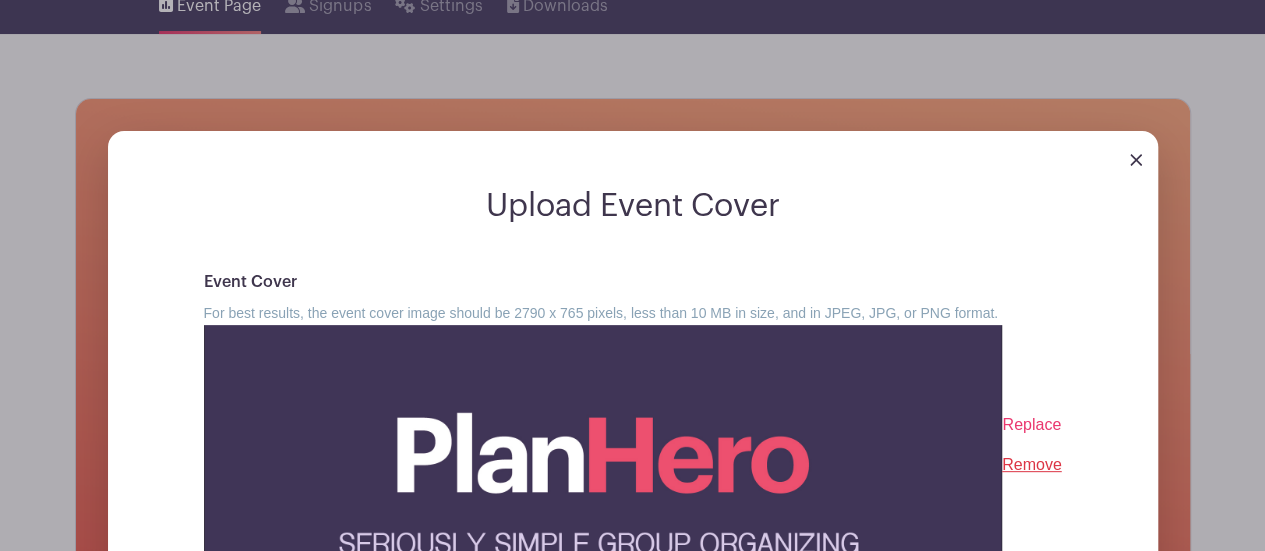 scroll, scrollTop: 326, scrollLeft: 0, axis: vertical 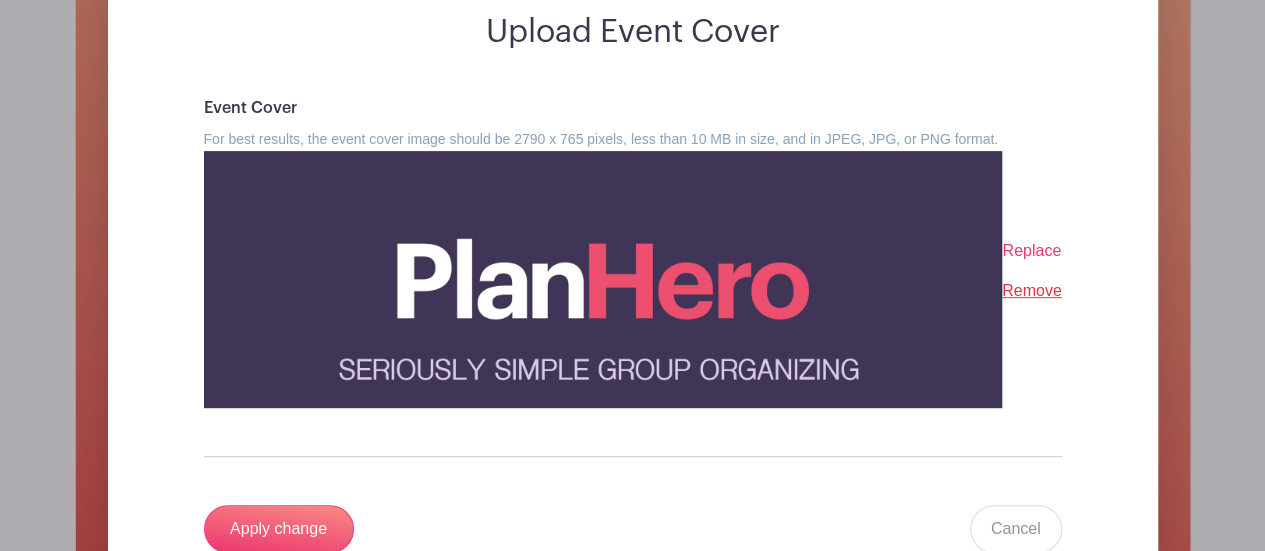 click on "Replace" at bounding box center (1031, 250) 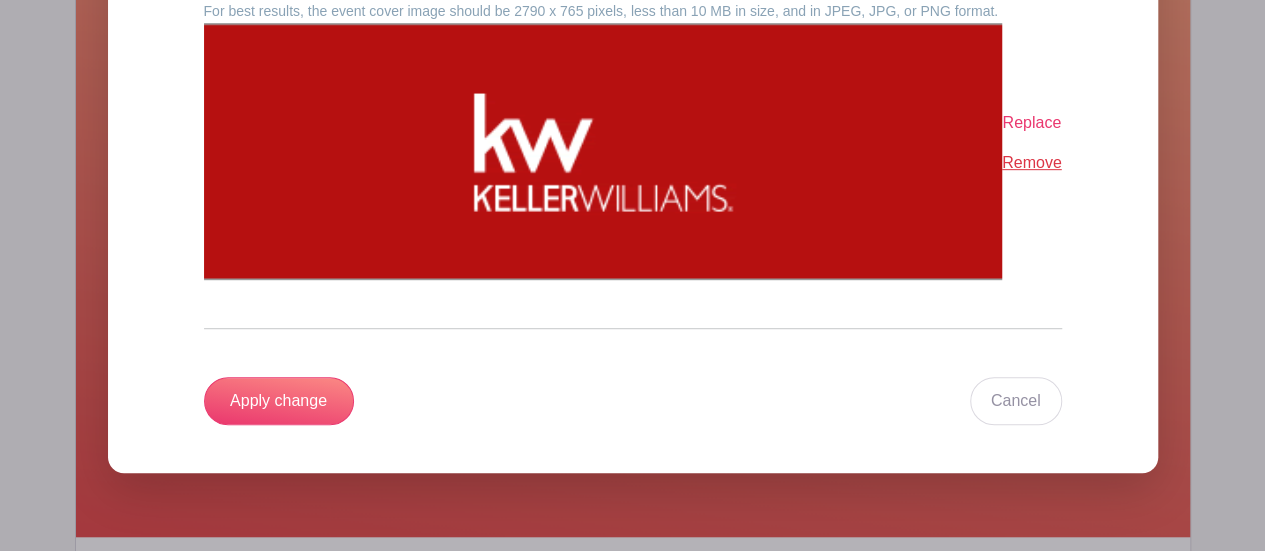 scroll, scrollTop: 452, scrollLeft: 0, axis: vertical 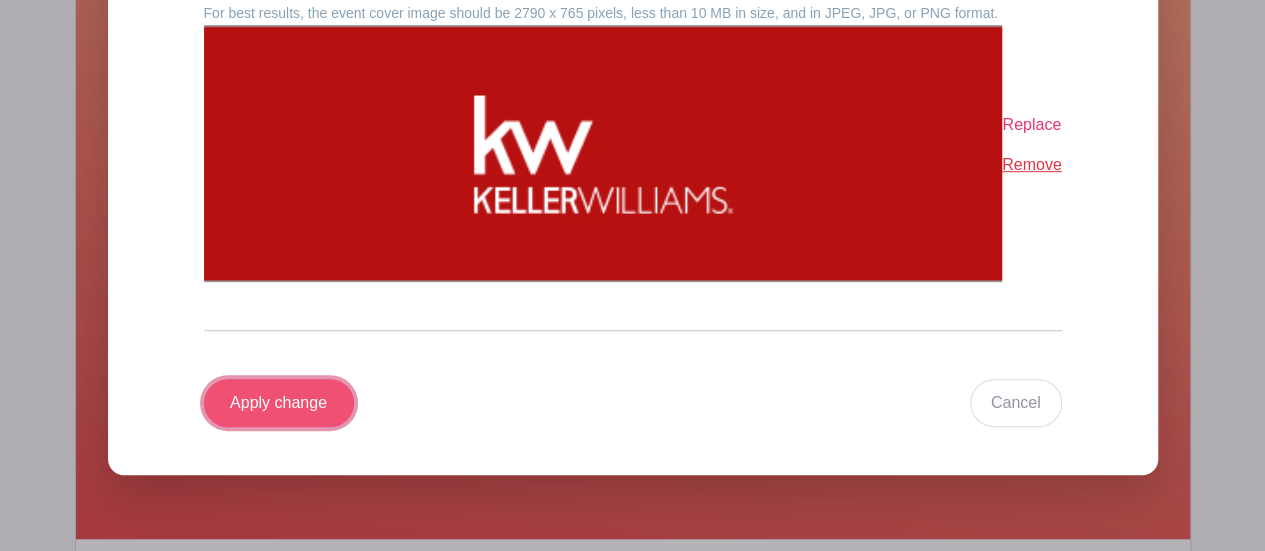 click on "Apply change" at bounding box center (279, 403) 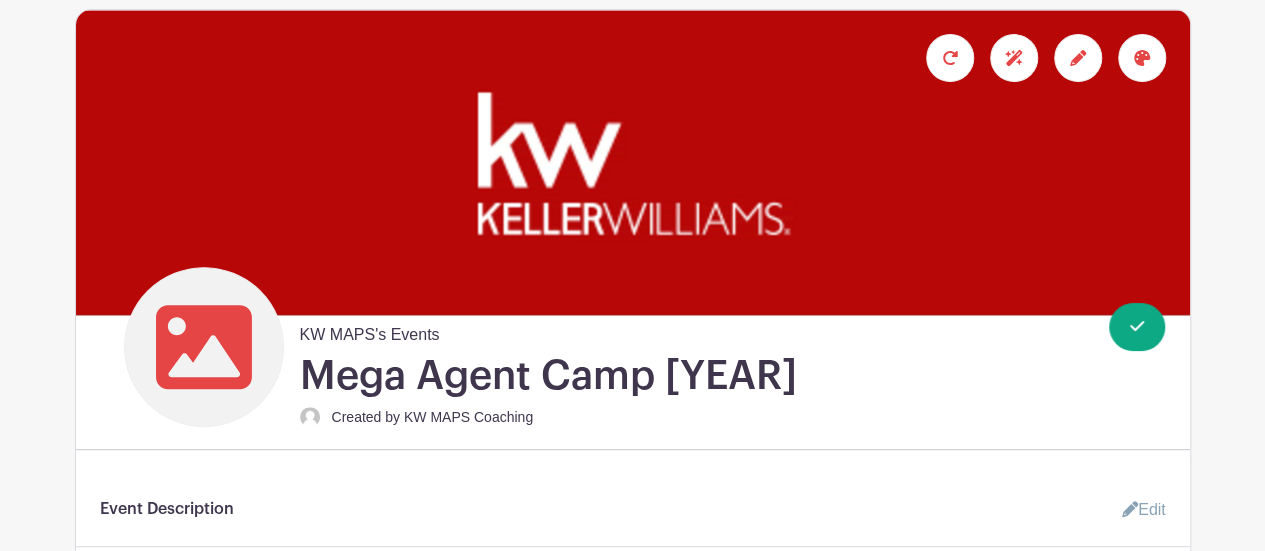 scroll, scrollTop: 239, scrollLeft: 0, axis: vertical 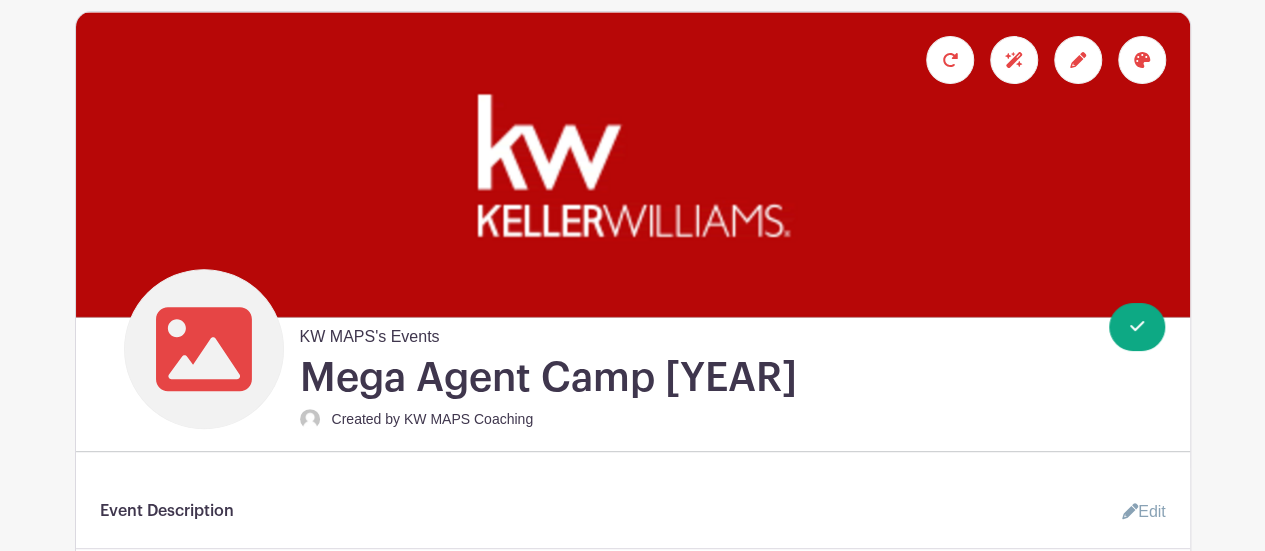 click on "Groups
All Groups
KW MAPS's Events
Add New Group
My Signups
Event Invites
My account
Downloads
Logout" at bounding box center (632, 1613) 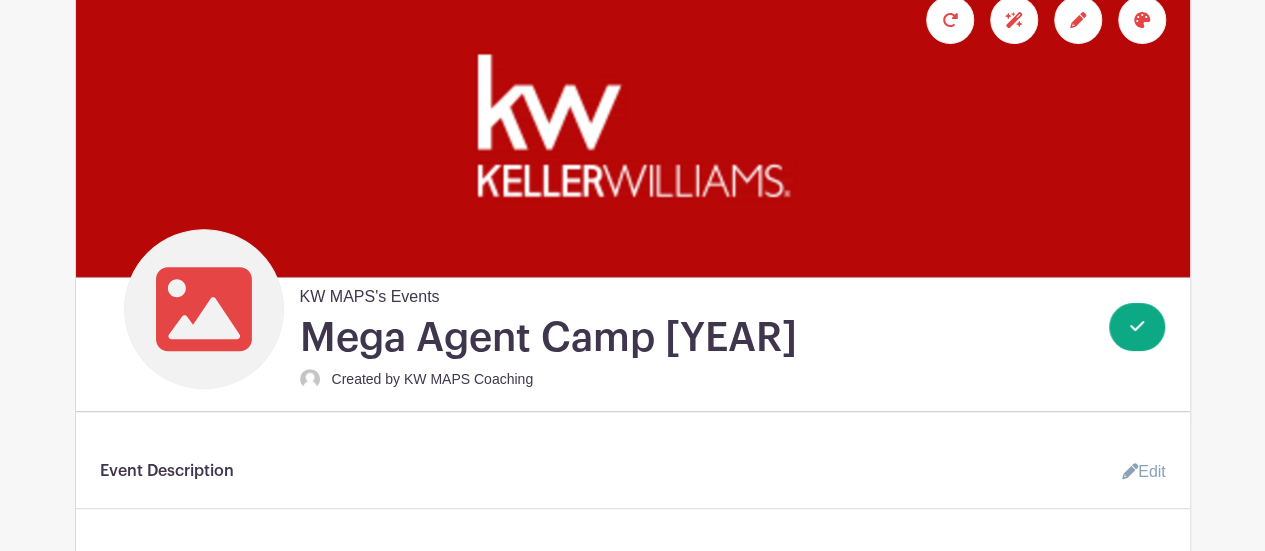 scroll, scrollTop: 278, scrollLeft: 0, axis: vertical 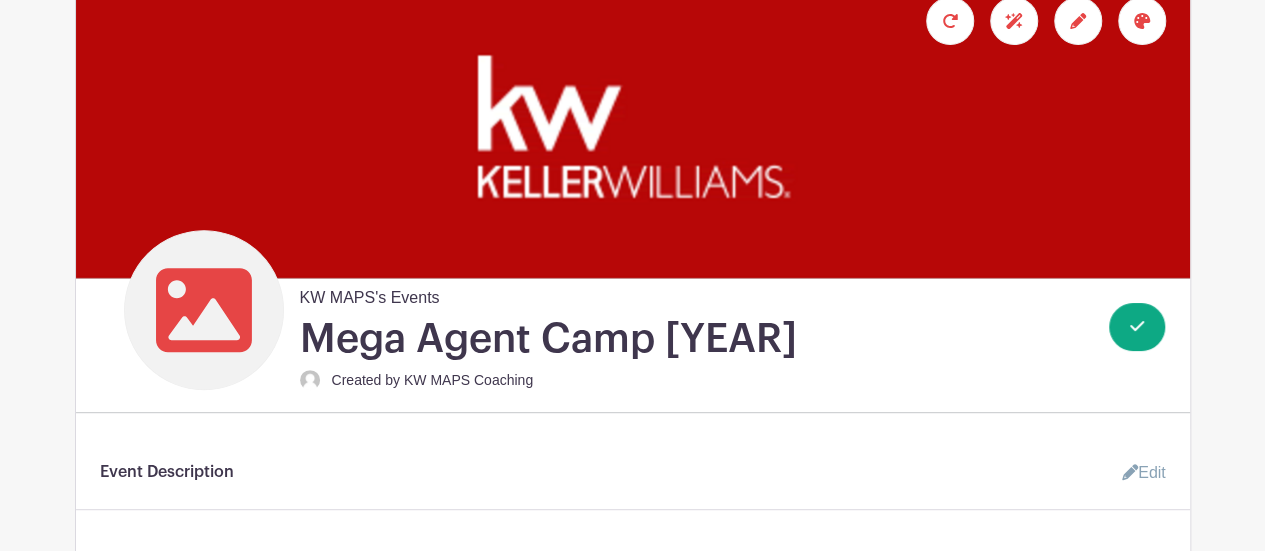 click at bounding box center [204, 310] 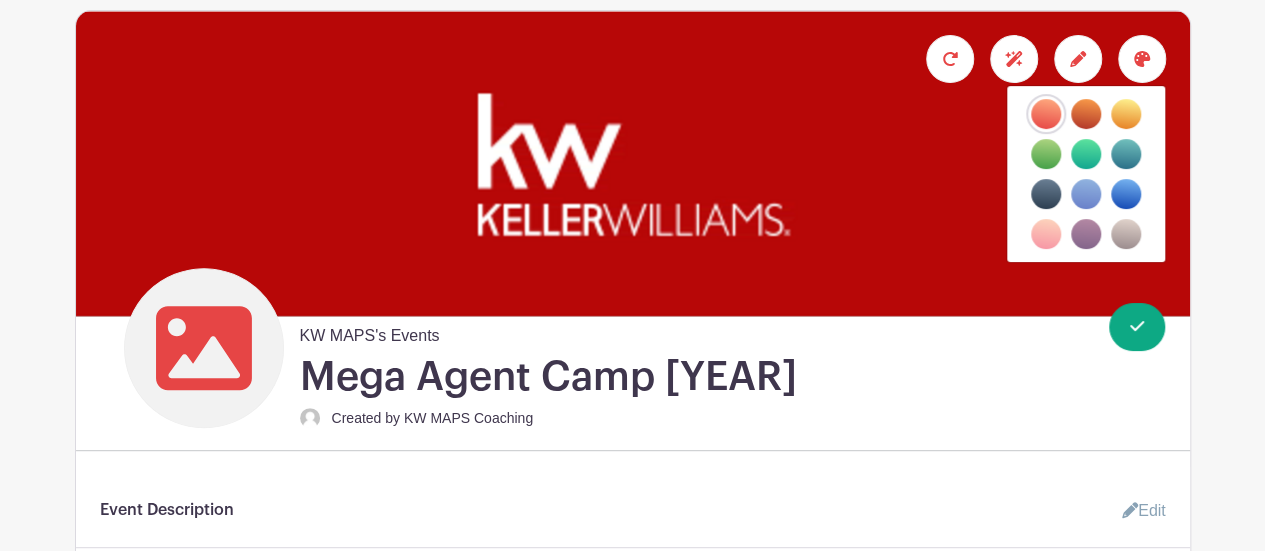 scroll, scrollTop: 237, scrollLeft: 0, axis: vertical 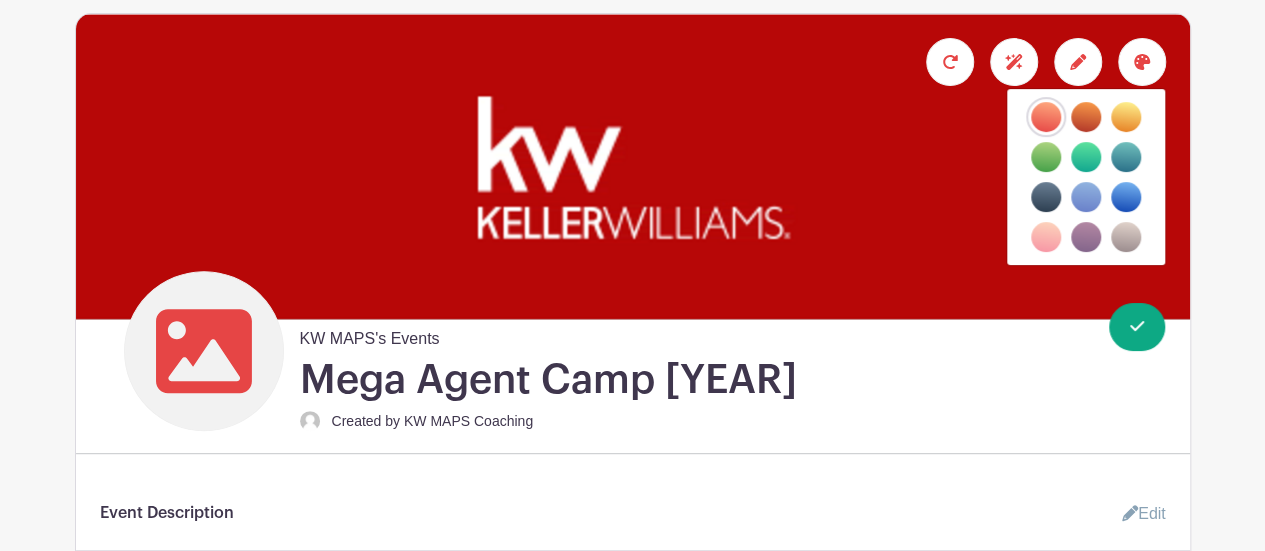 click on "KW MAPS's Events
Mega Agent Camp 2025
Created by KW MAPS Coaching" at bounding box center (657, 354) 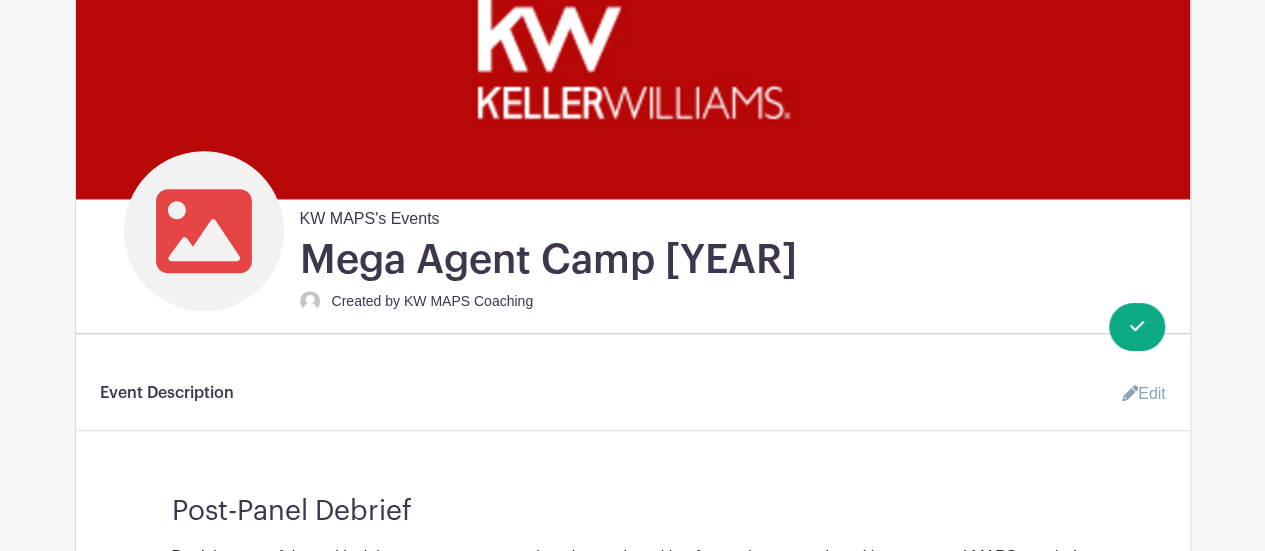scroll, scrollTop: 359, scrollLeft: 0, axis: vertical 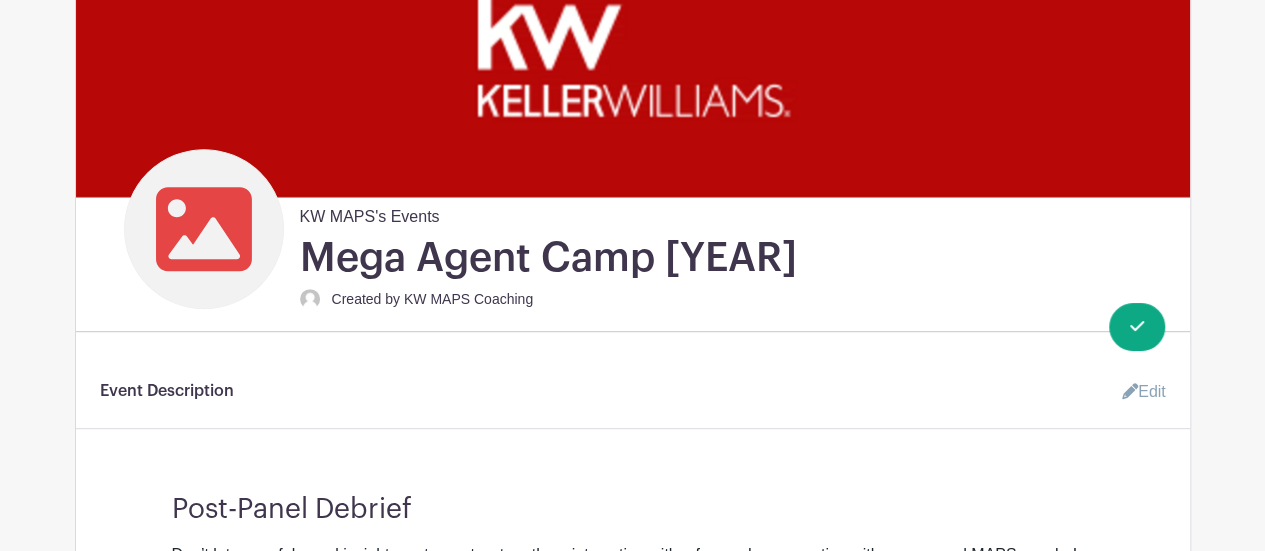 click at bounding box center (1130, 391) 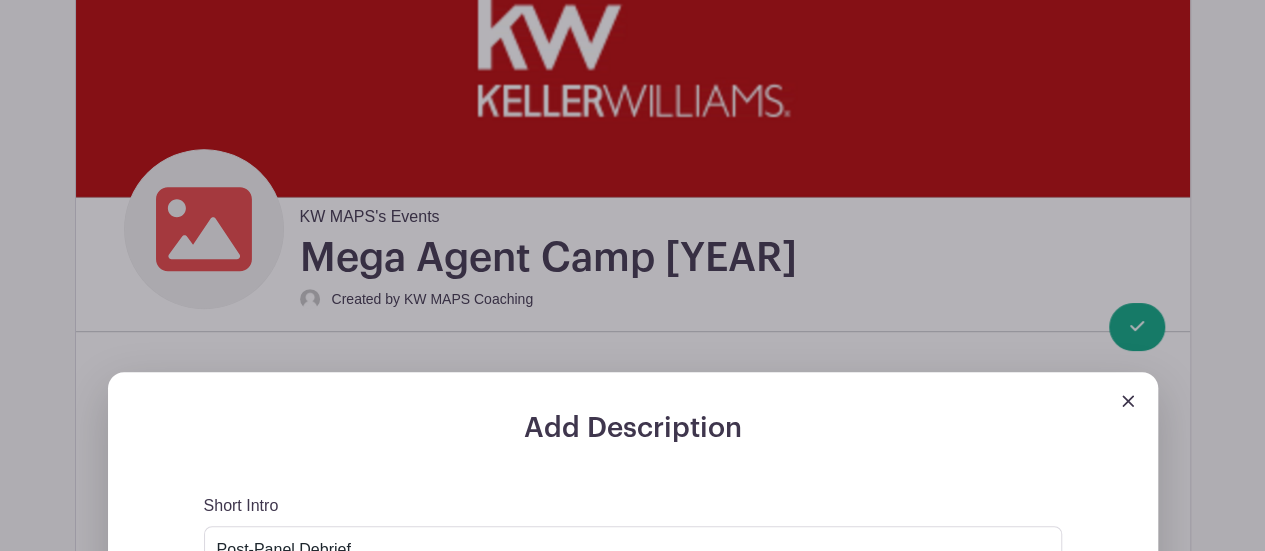 click at bounding box center (1128, 401) 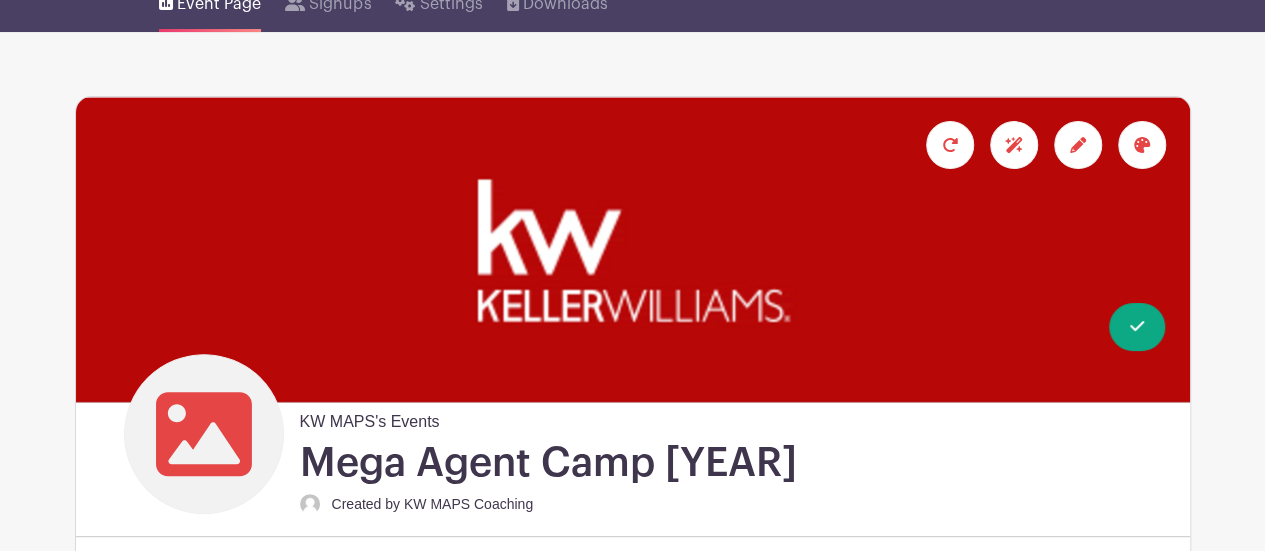 scroll, scrollTop: 153, scrollLeft: 0, axis: vertical 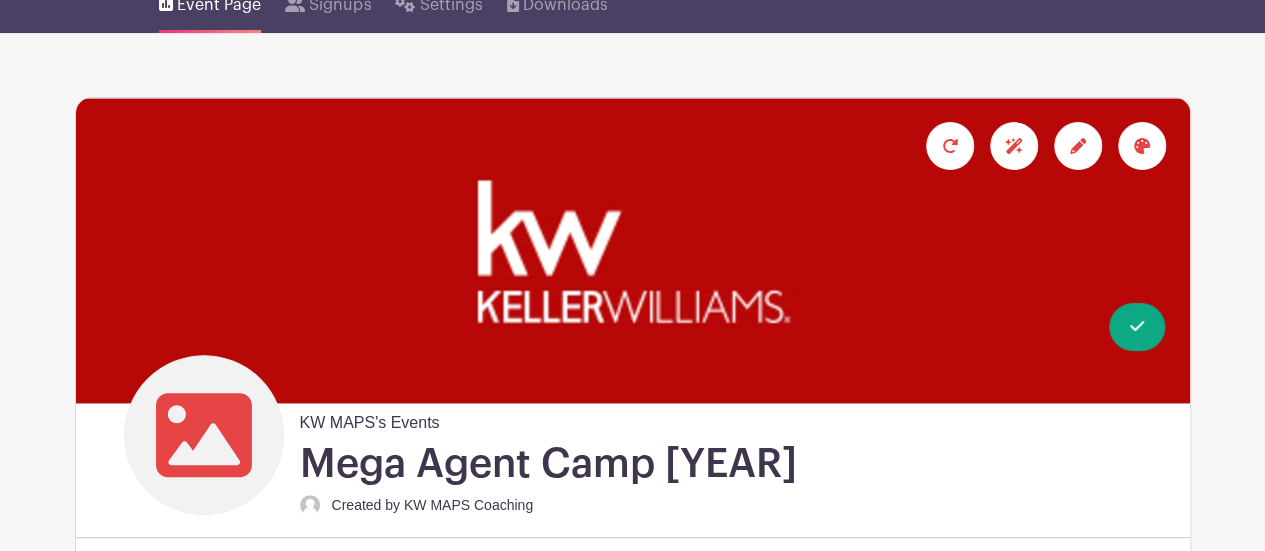 click at bounding box center (1078, 146) 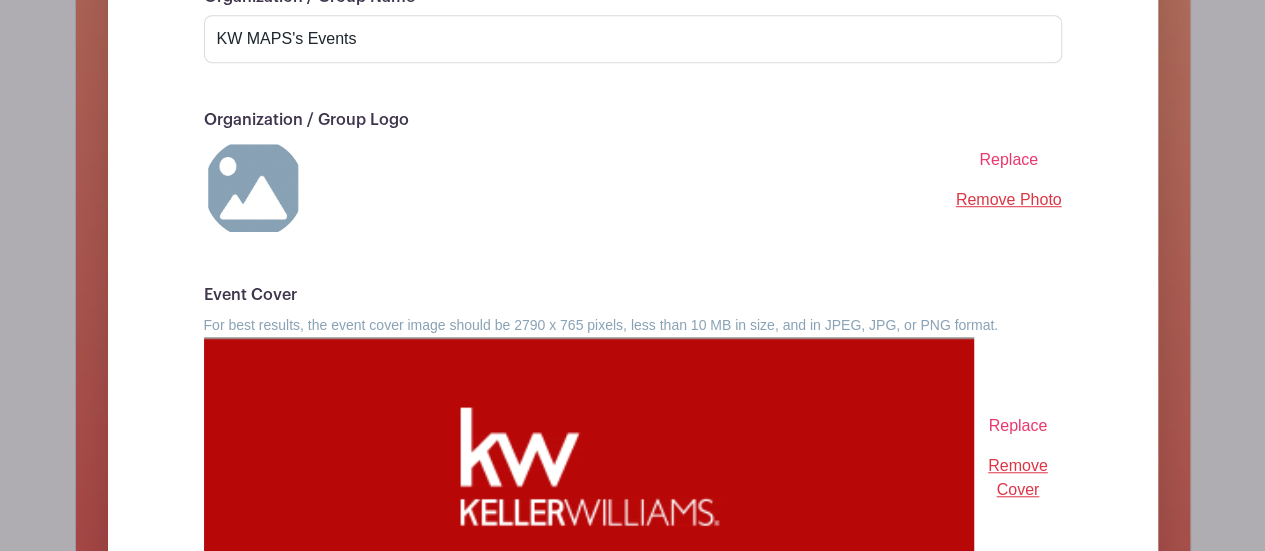 scroll, scrollTop: 562, scrollLeft: 0, axis: vertical 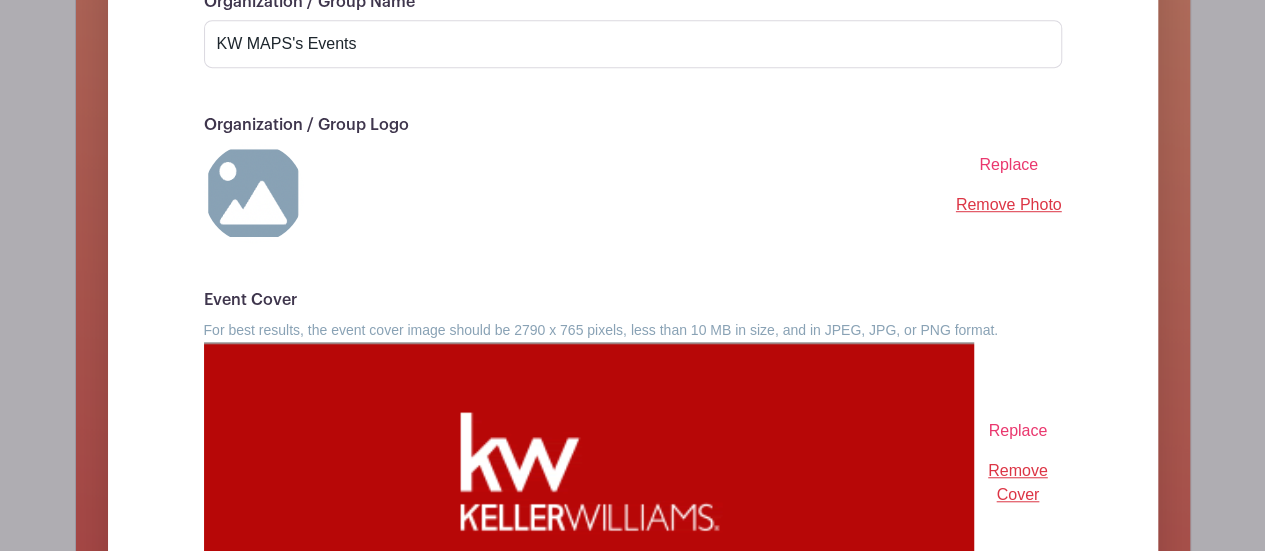 click on "Replace" at bounding box center (1008, 164) 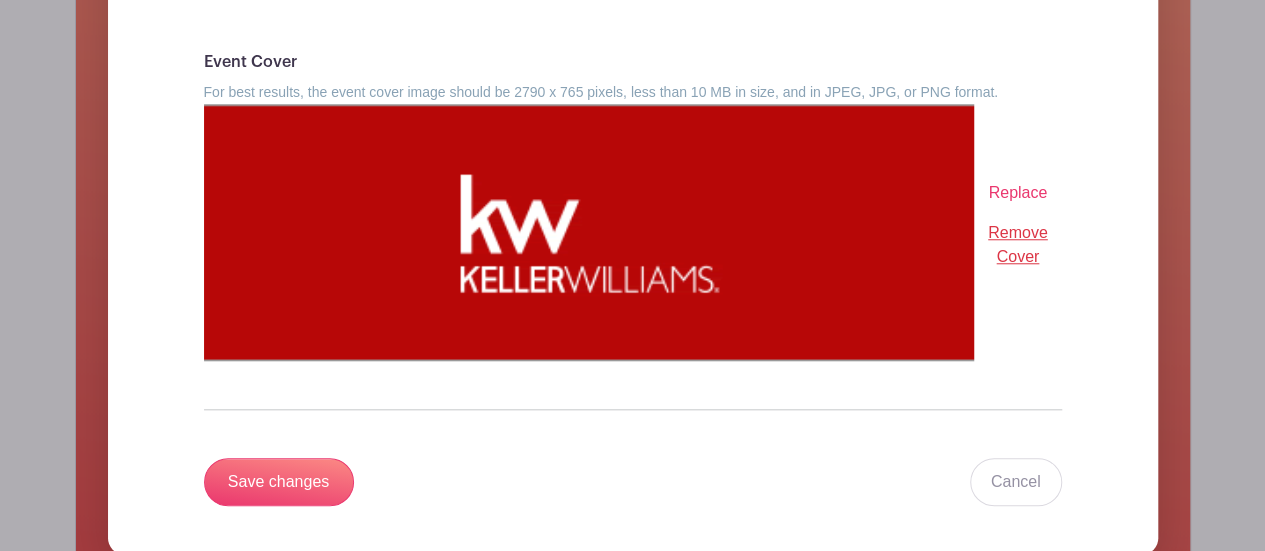 scroll, scrollTop: 953, scrollLeft: 0, axis: vertical 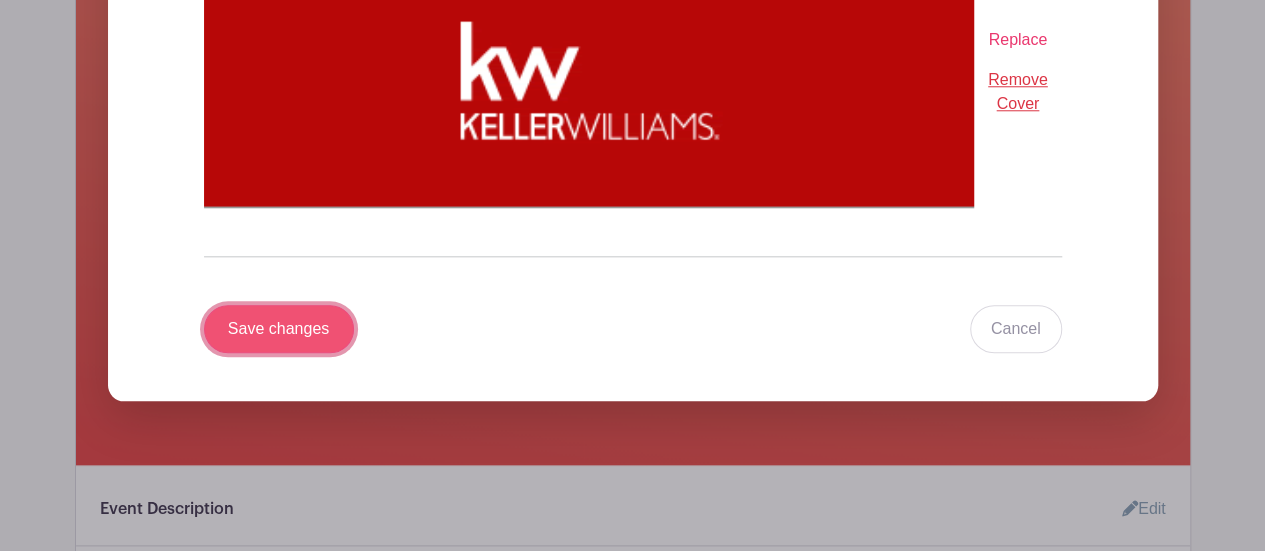 click on "Save changes" at bounding box center [279, 329] 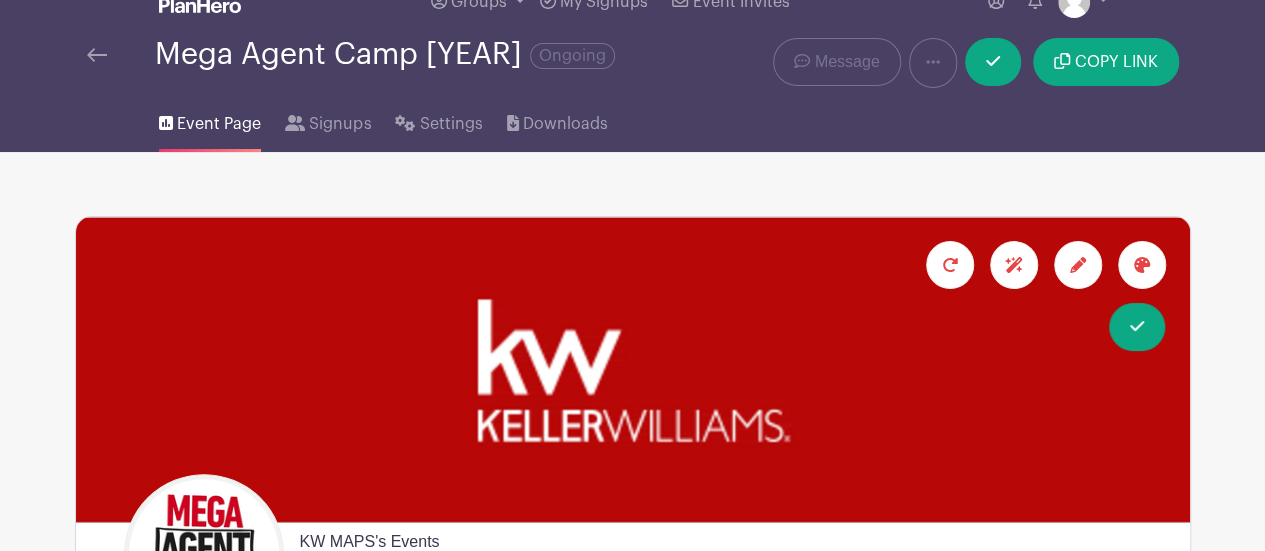 scroll, scrollTop: 0, scrollLeft: 0, axis: both 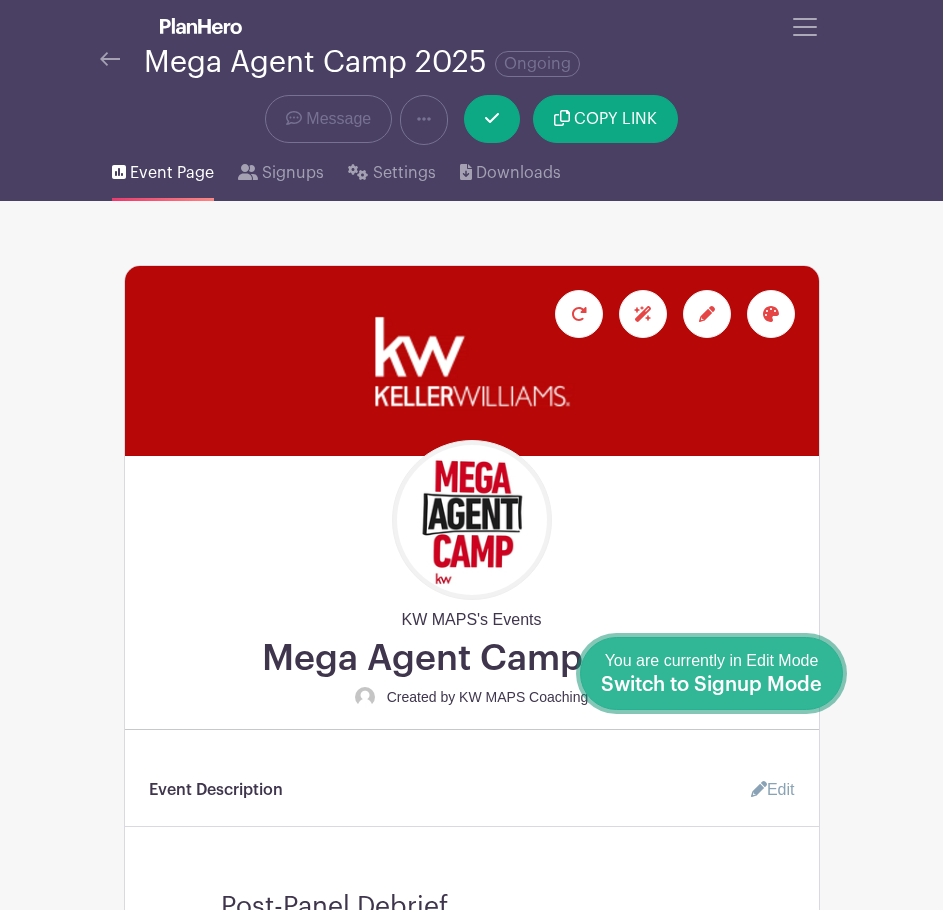 click on "Switch to Signup Mode" at bounding box center (711, 685) 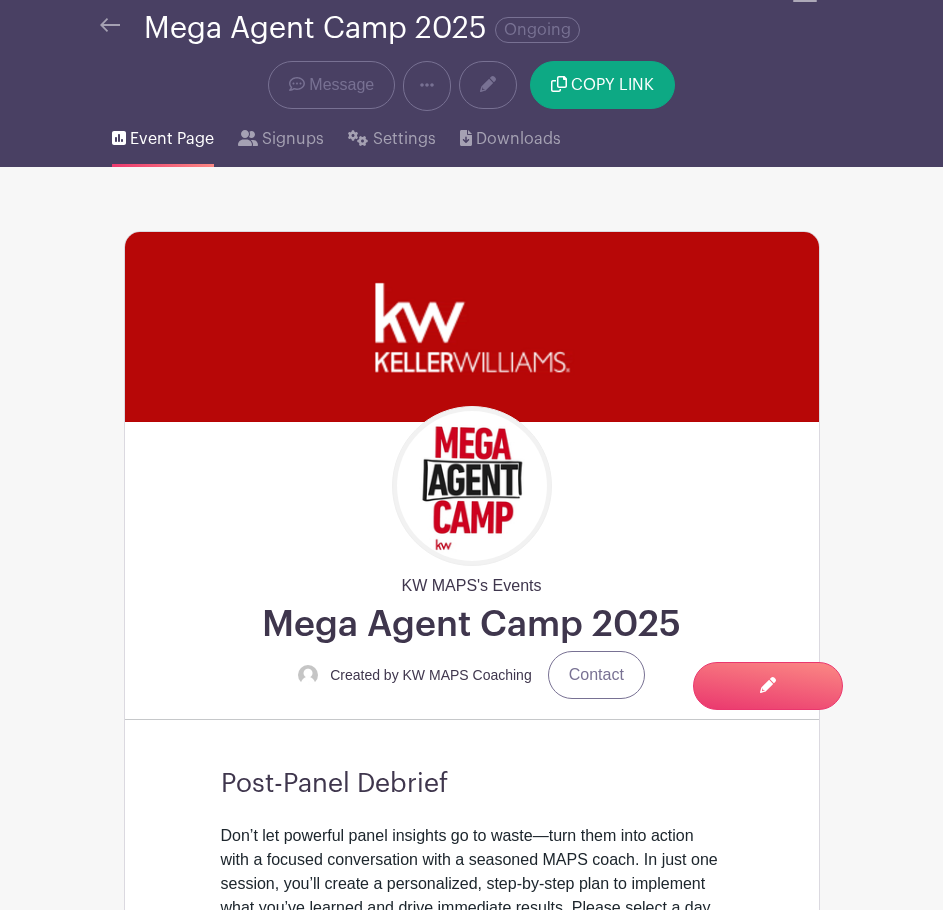 scroll, scrollTop: 0, scrollLeft: 0, axis: both 